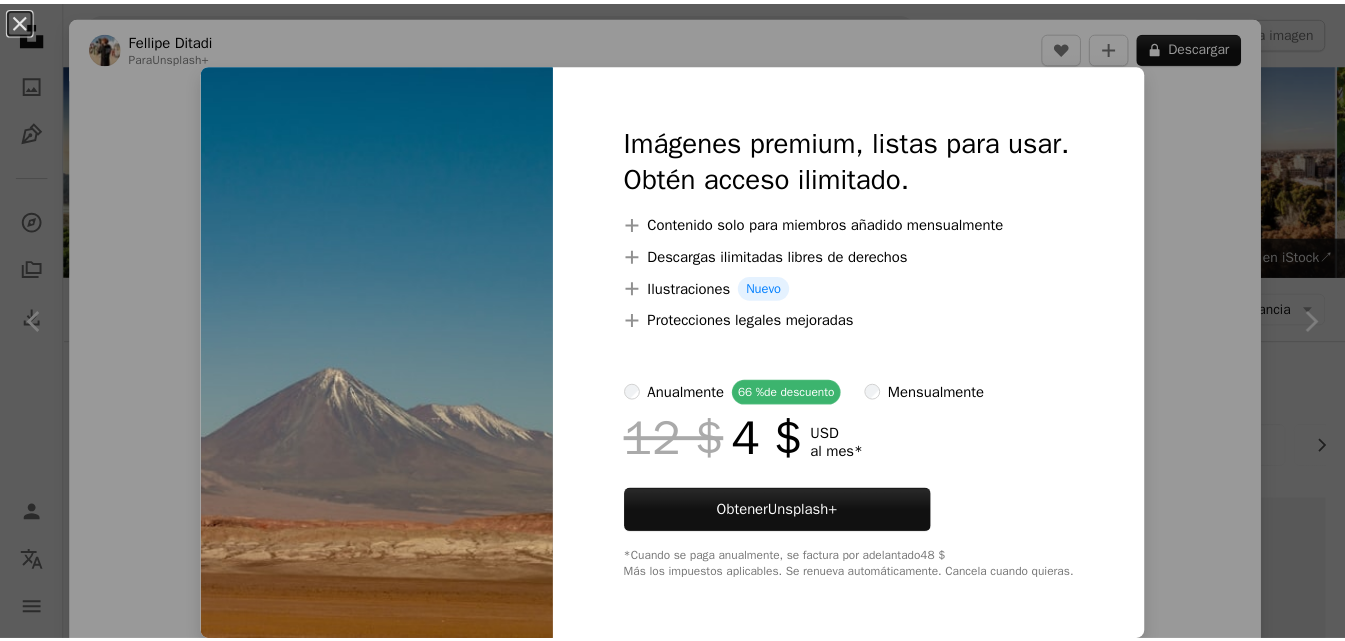 scroll, scrollTop: 10538, scrollLeft: 0, axis: vertical 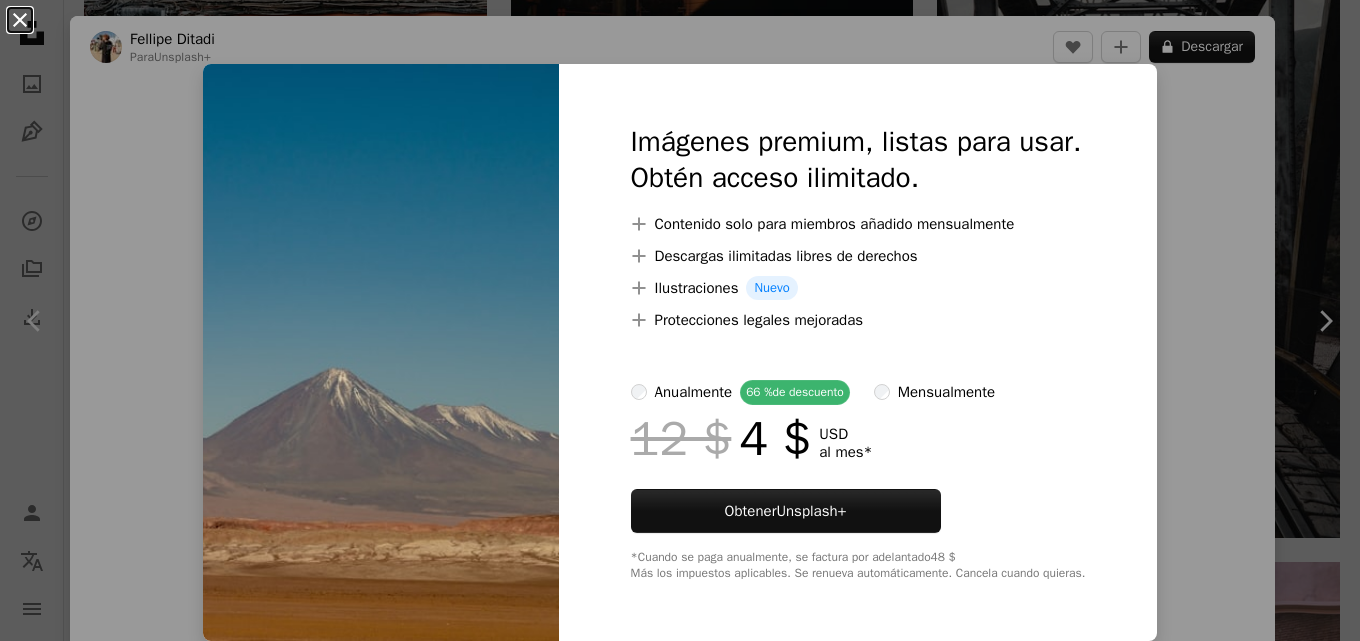 click on "An X shape" at bounding box center [20, 20] 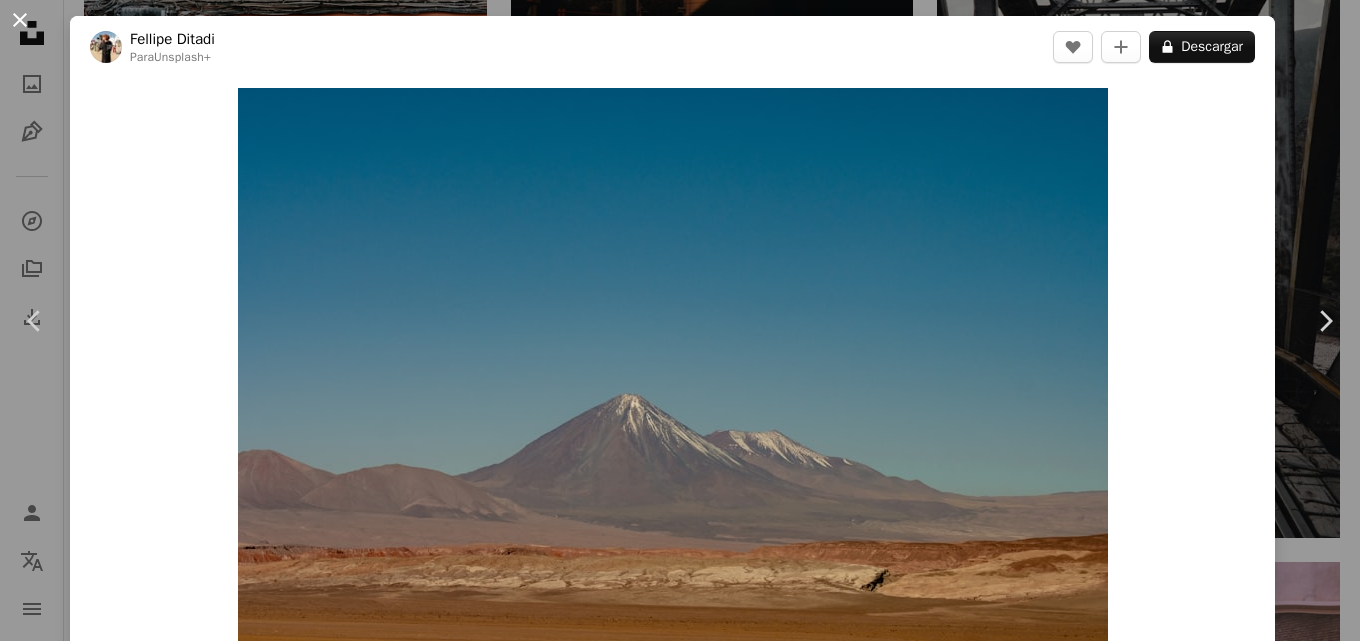 click on "An X shape" at bounding box center [20, 20] 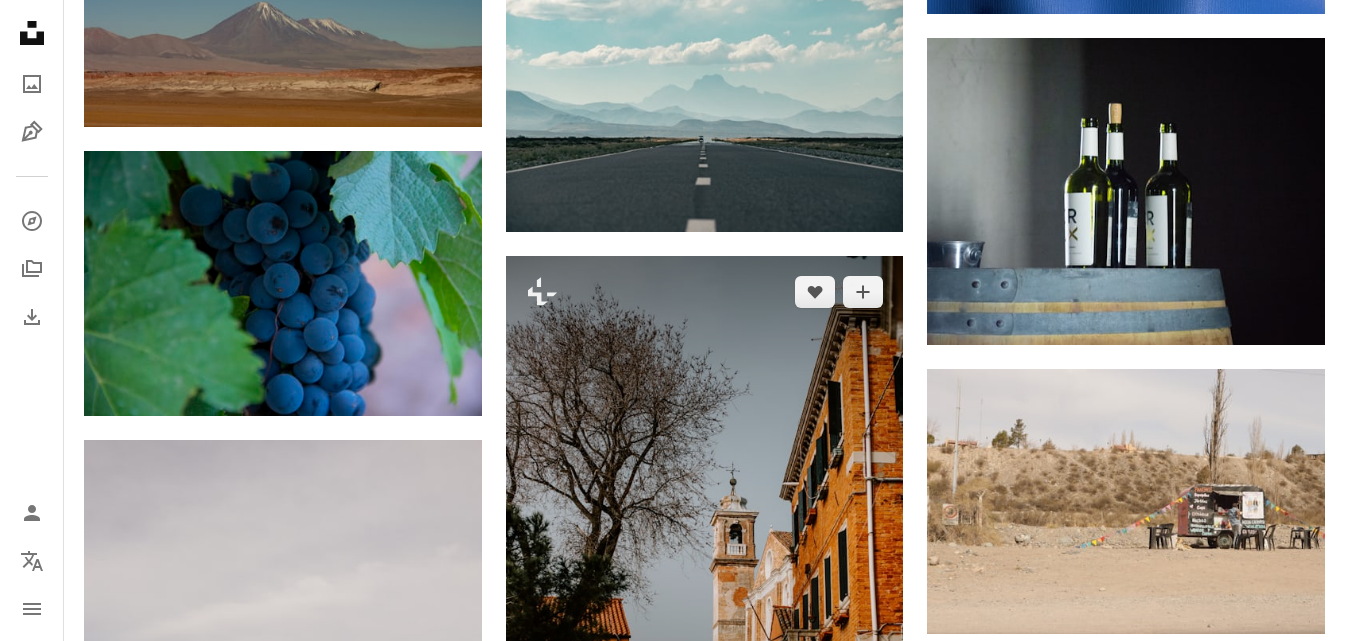 scroll, scrollTop: 11738, scrollLeft: 0, axis: vertical 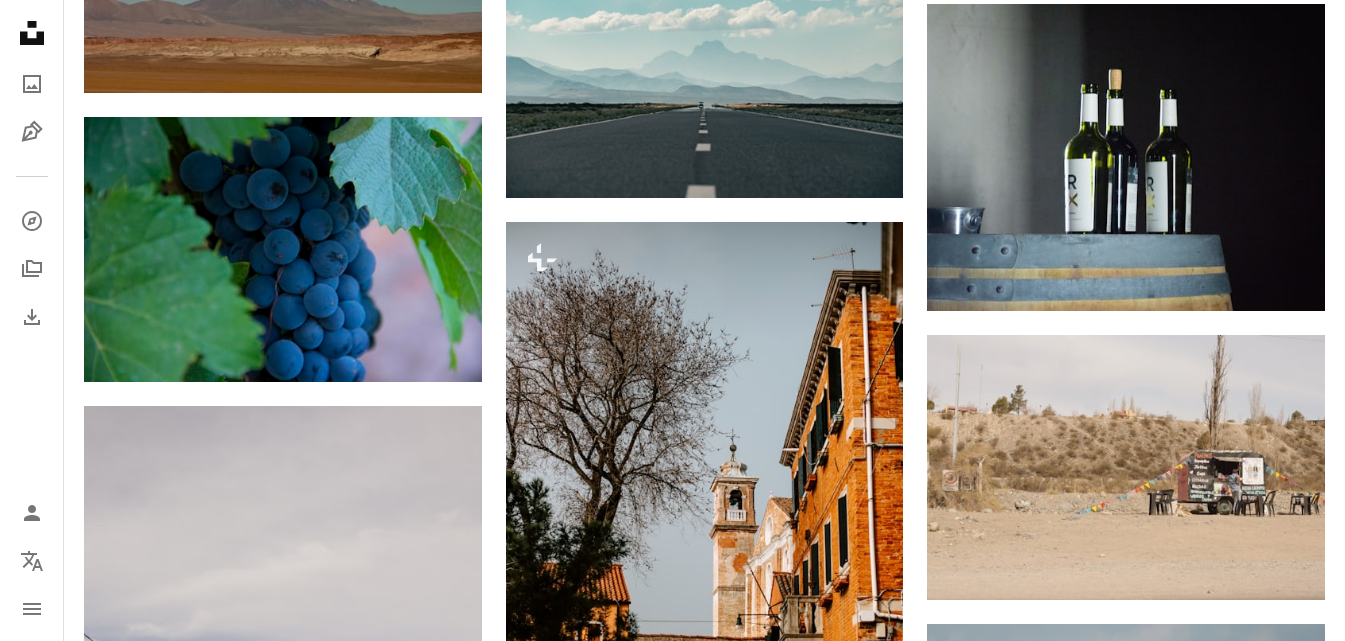 click at bounding box center [1126, 1699] 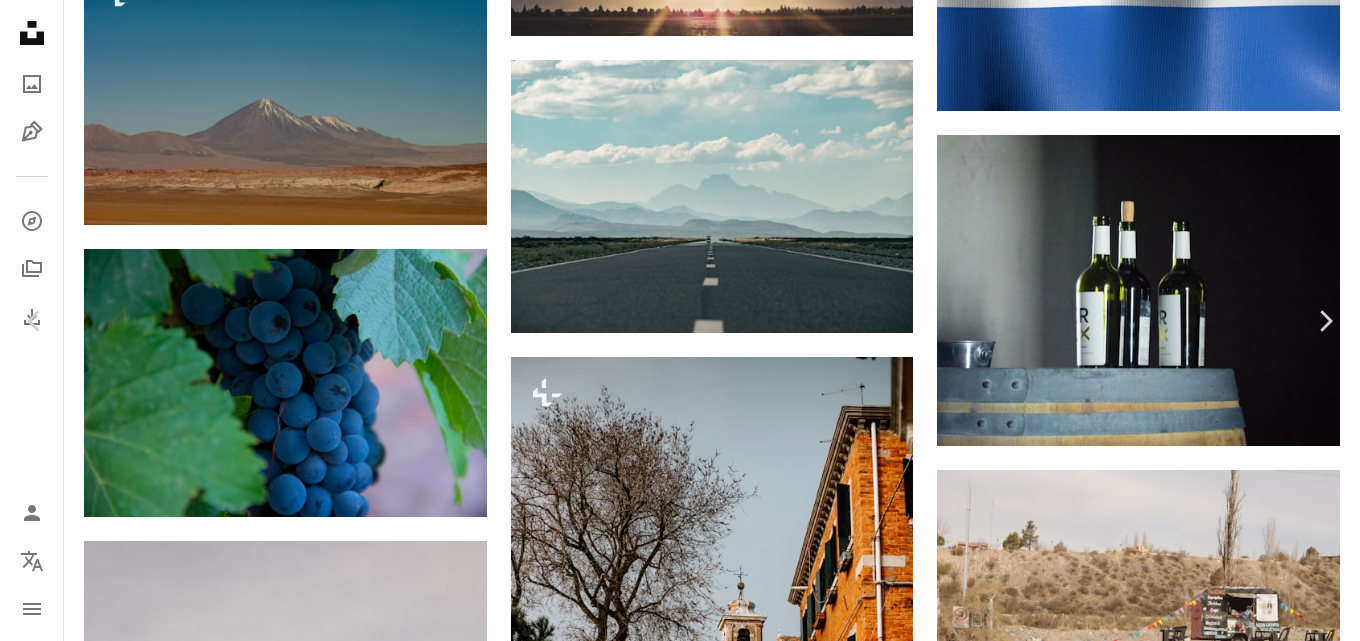 click on "Chevron down" 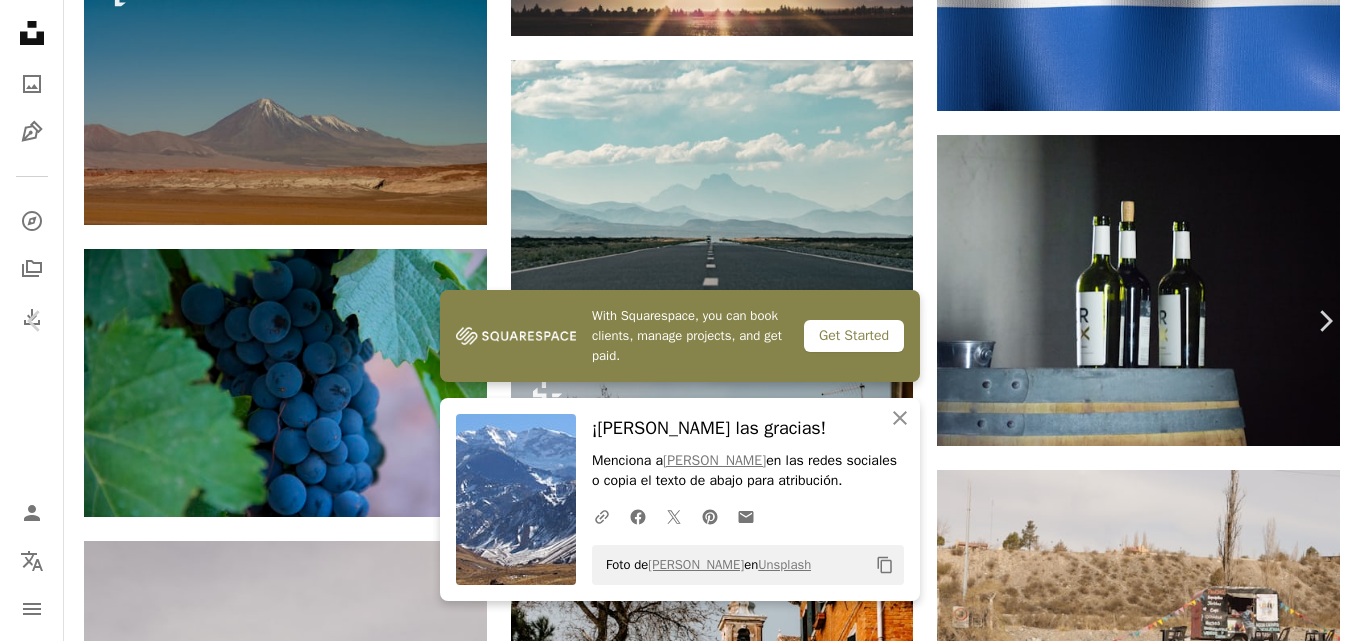 click on "An X shape" at bounding box center [20, 20] 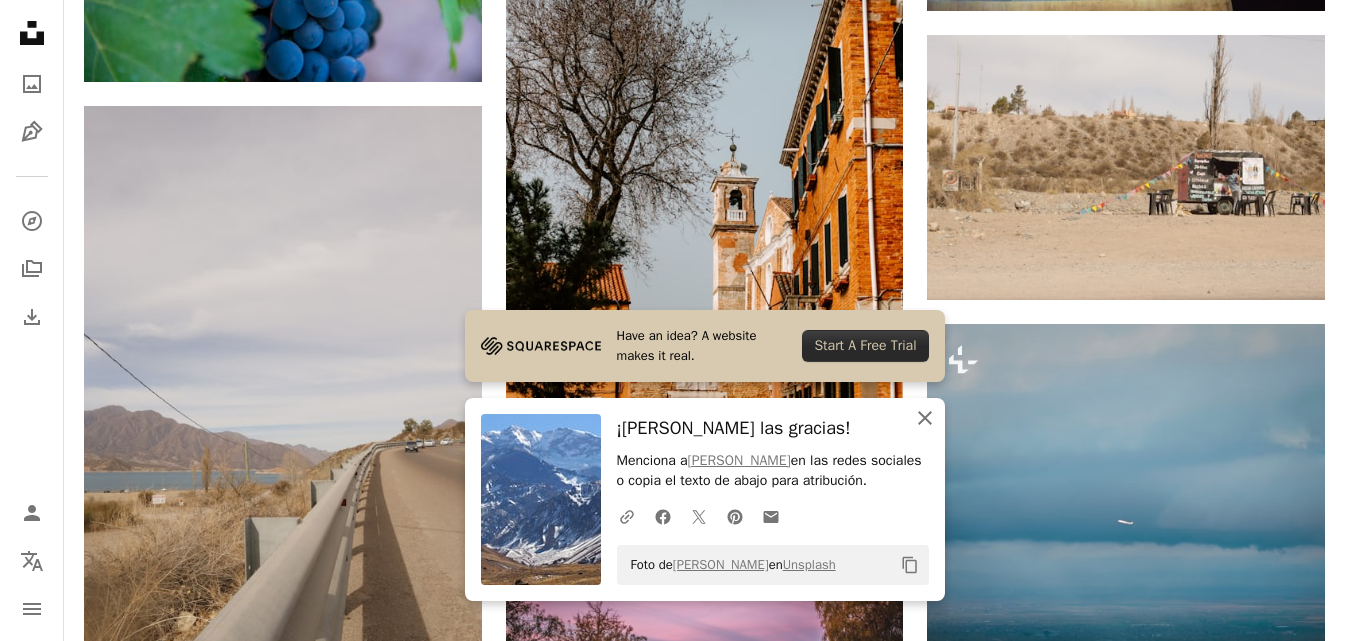 click 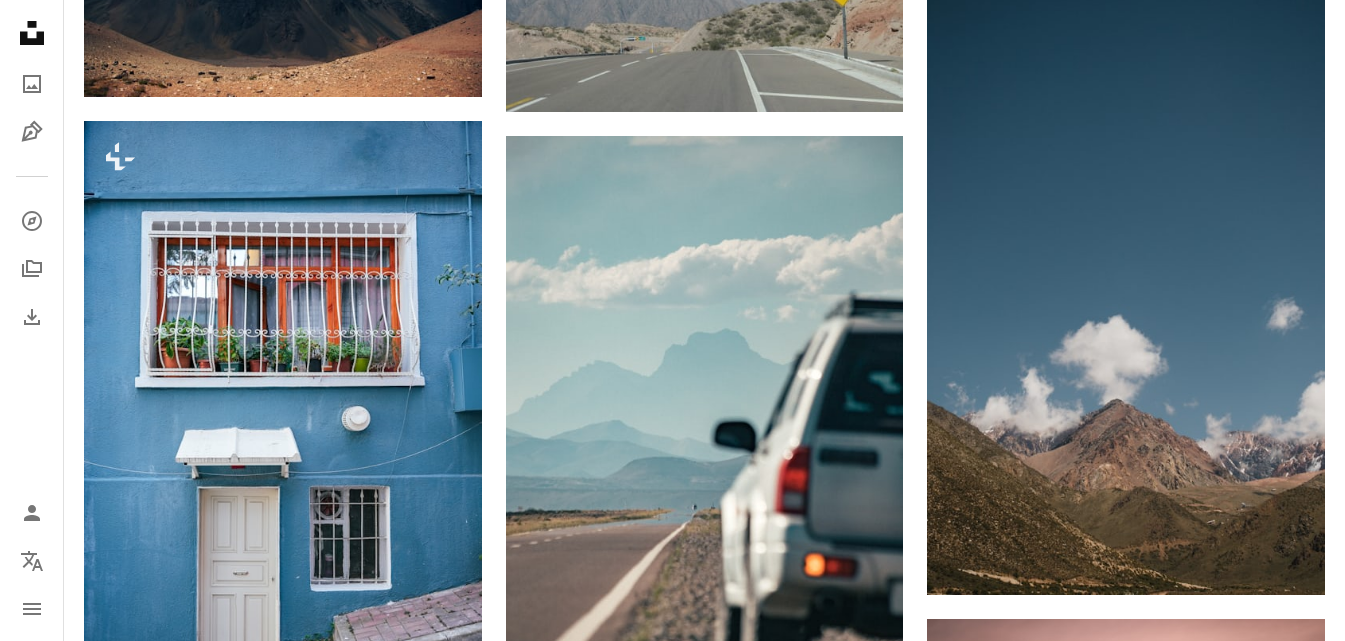 scroll, scrollTop: 14338, scrollLeft: 0, axis: vertical 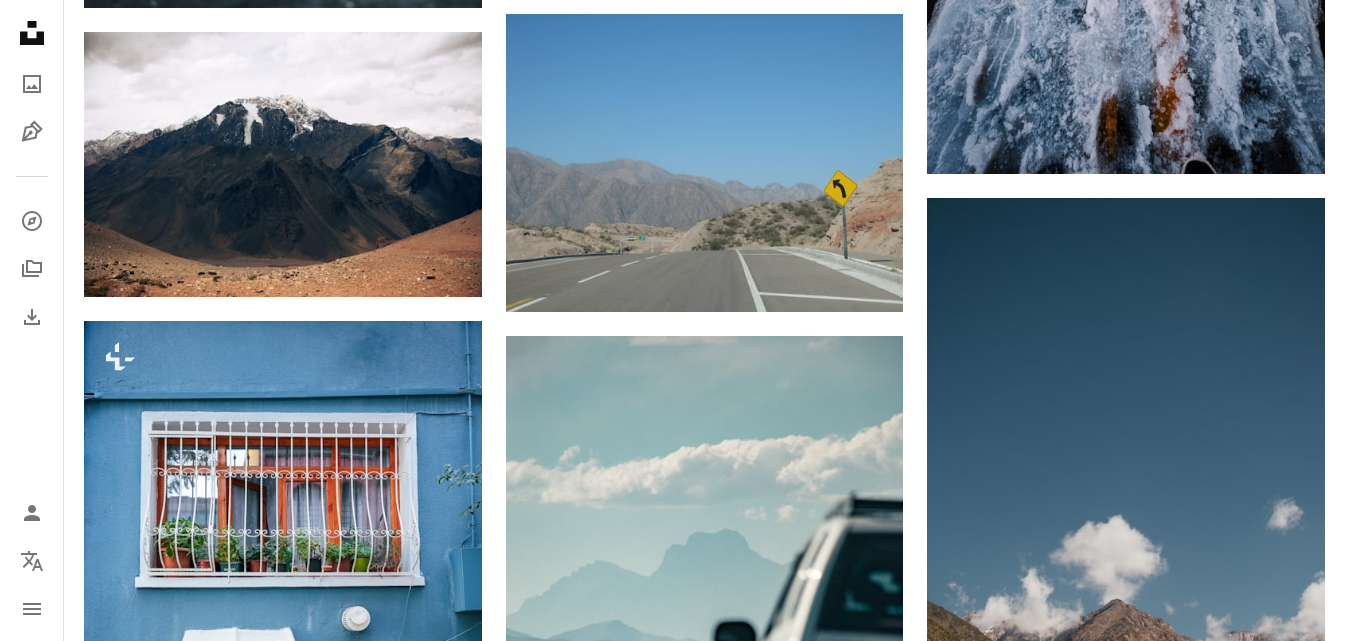 click at bounding box center (283, 1038) 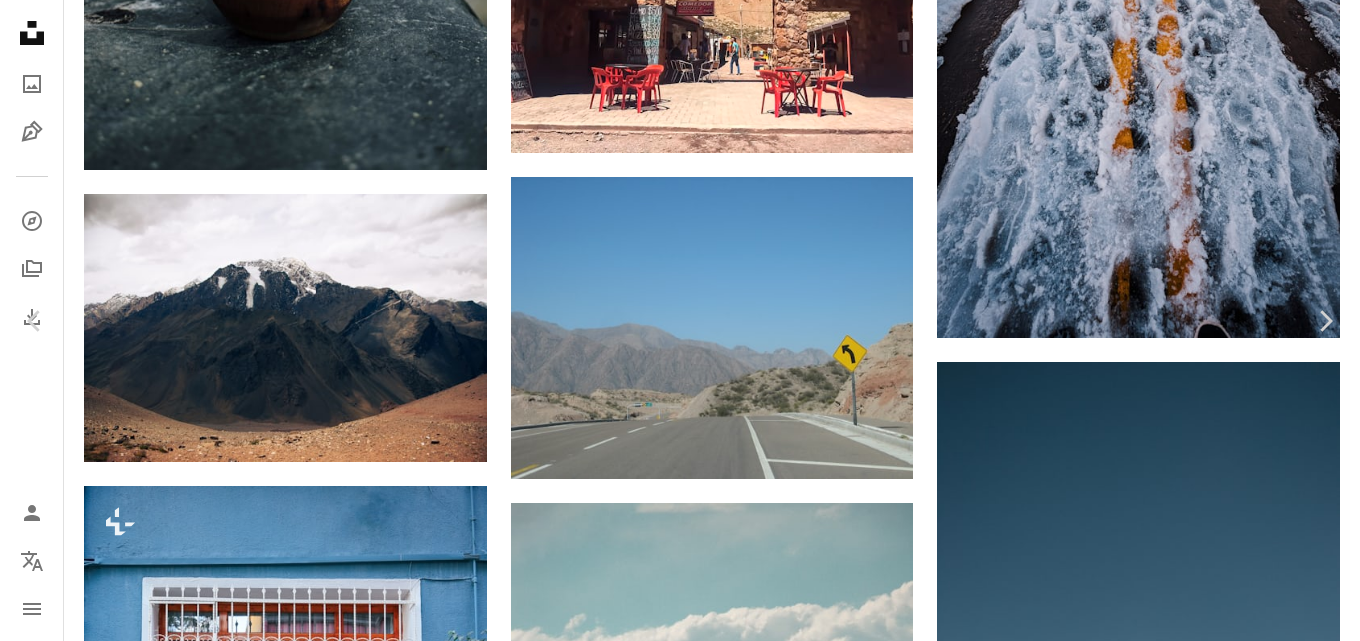 click on "An X shape" at bounding box center [20, 20] 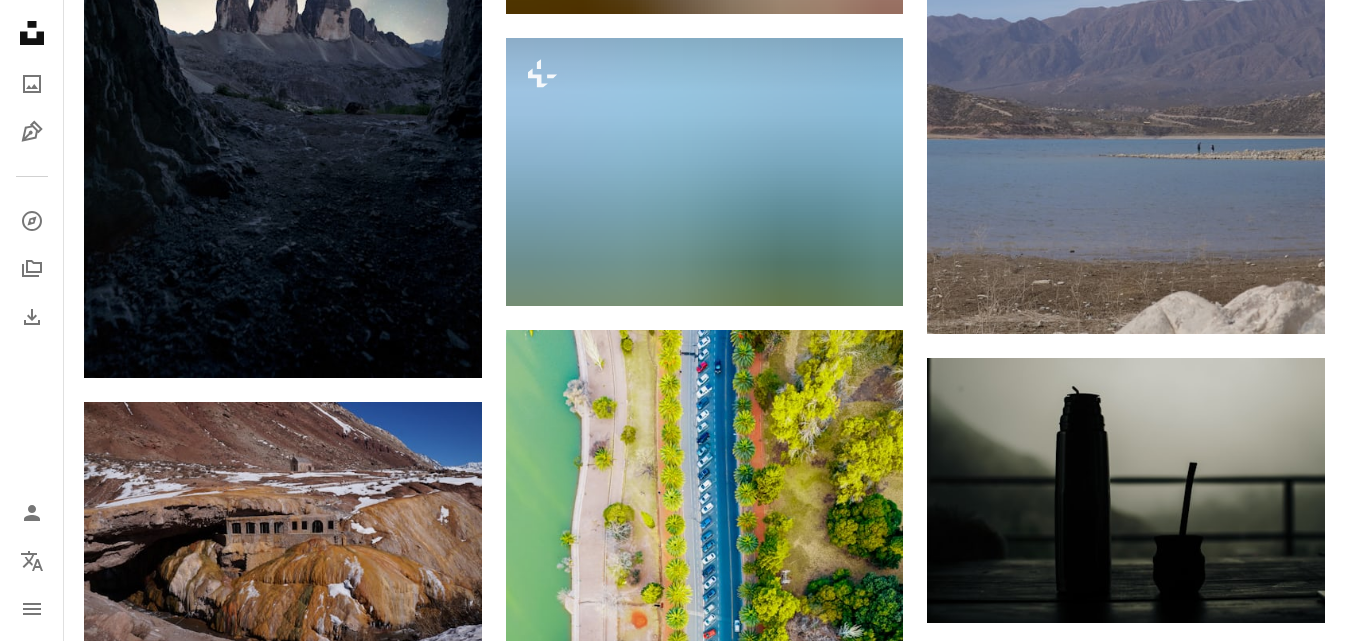 scroll, scrollTop: 16138, scrollLeft: 0, axis: vertical 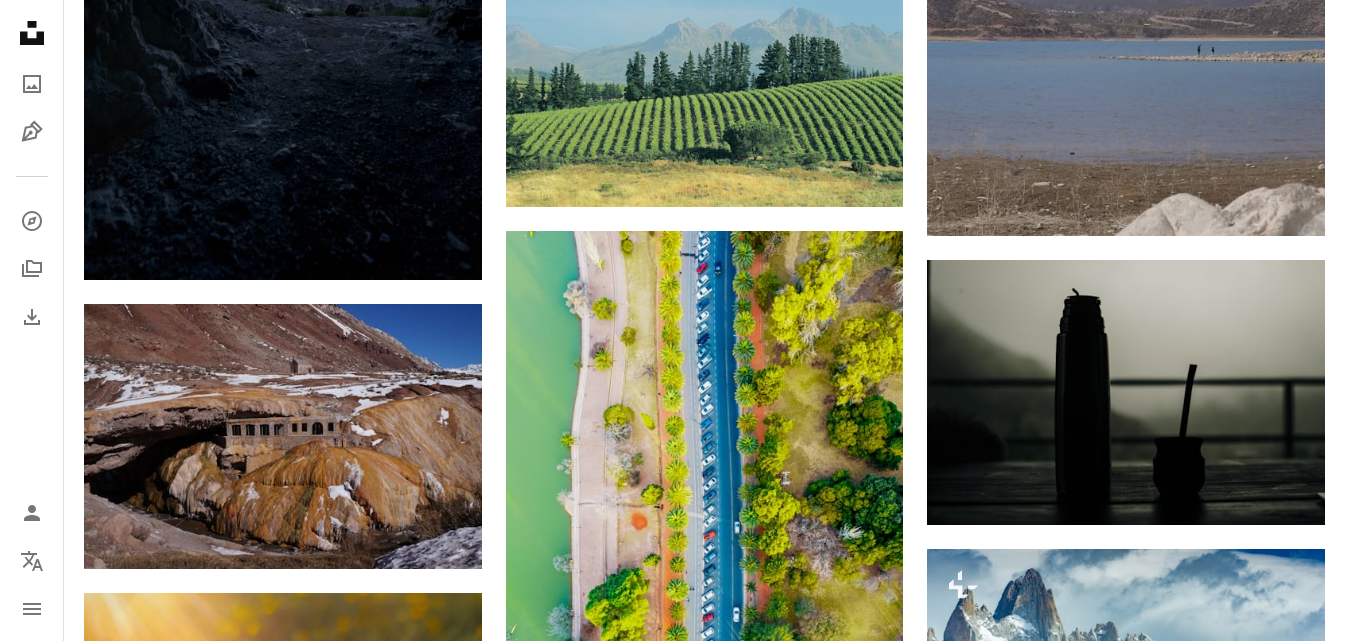 click at bounding box center (1126, 1590) 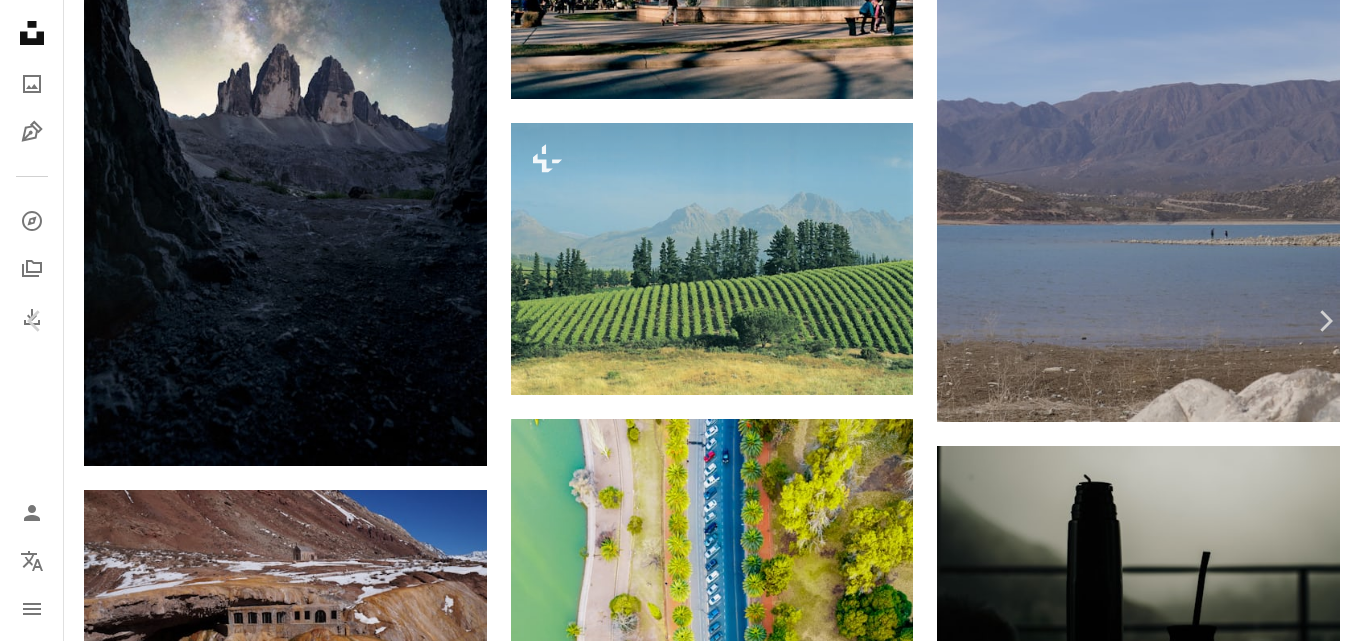 click on "Chevron down" 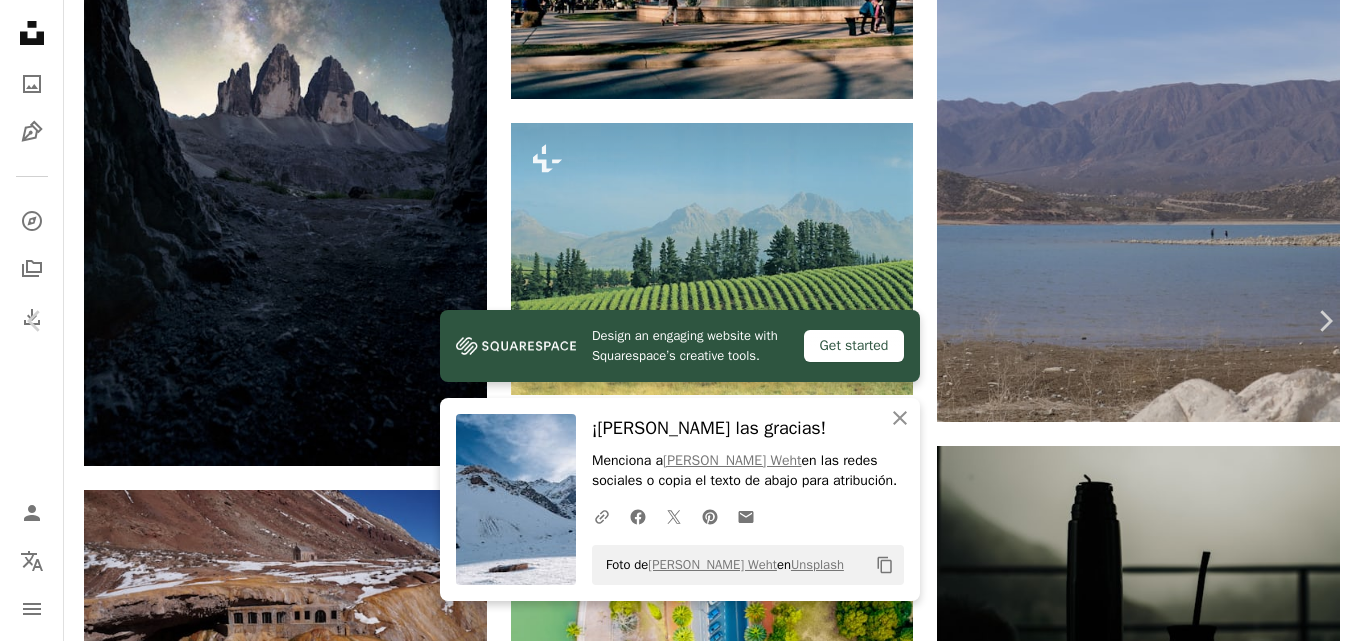 click on "An X shape" at bounding box center [20, 20] 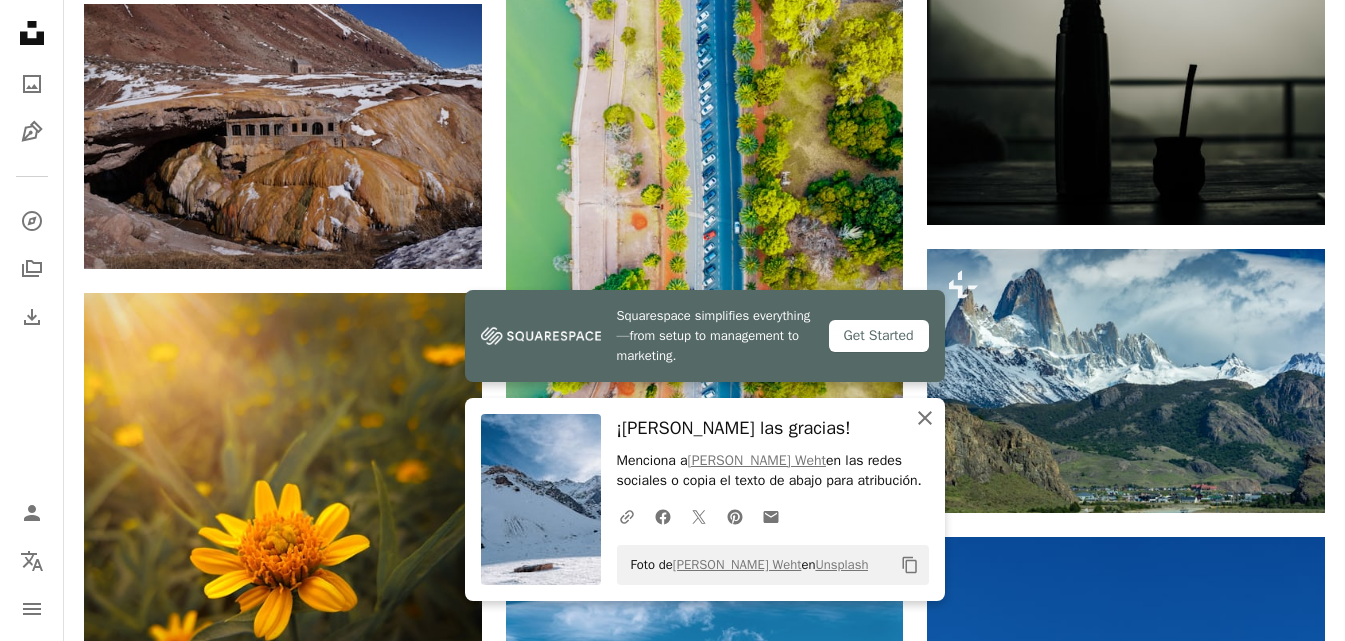 click 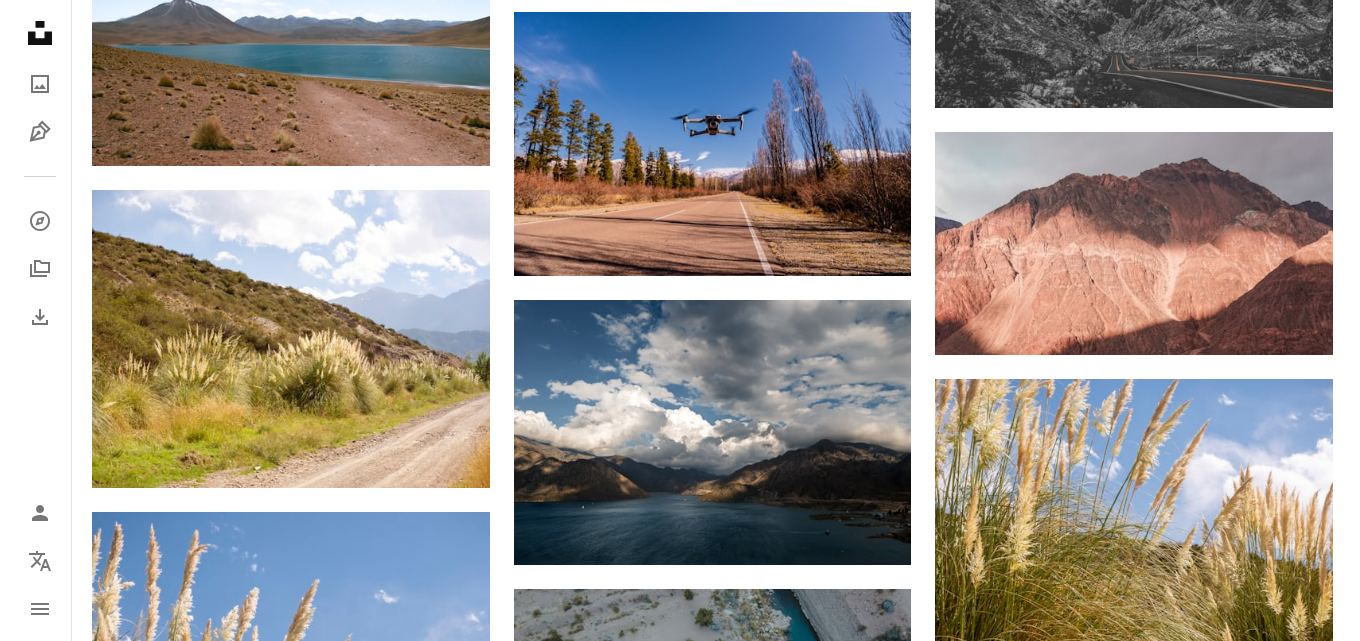 scroll, scrollTop: 18838, scrollLeft: 0, axis: vertical 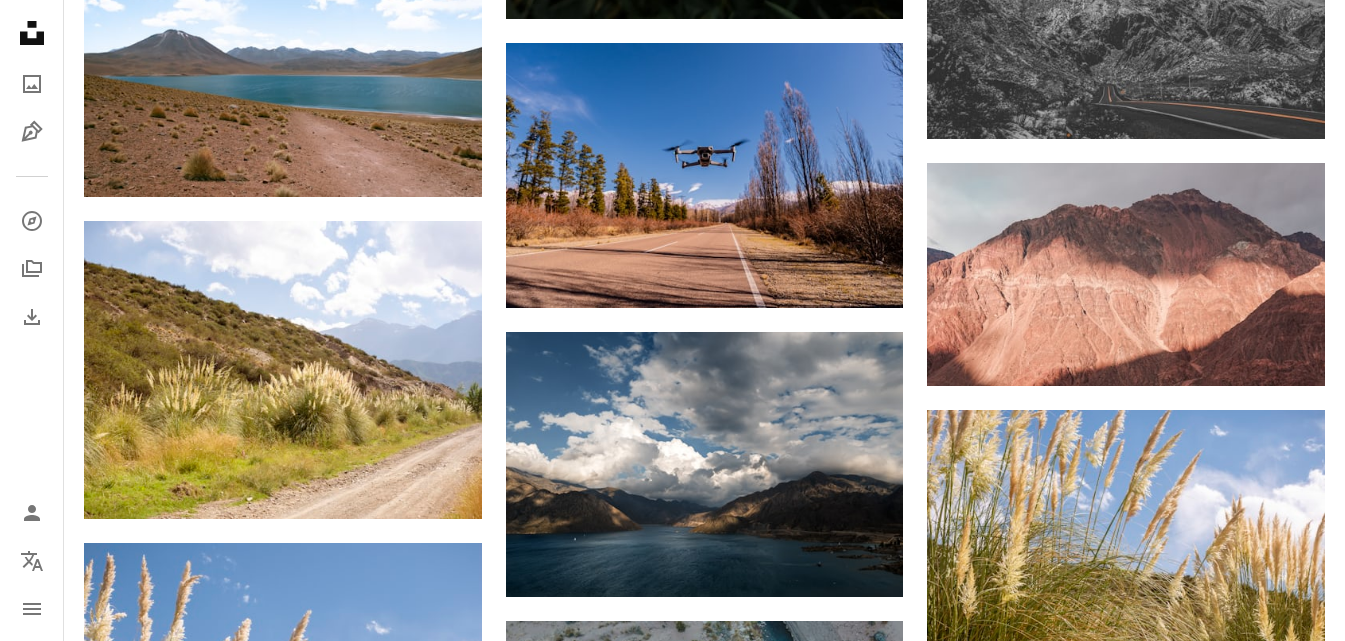 click at bounding box center [1126, 1650] 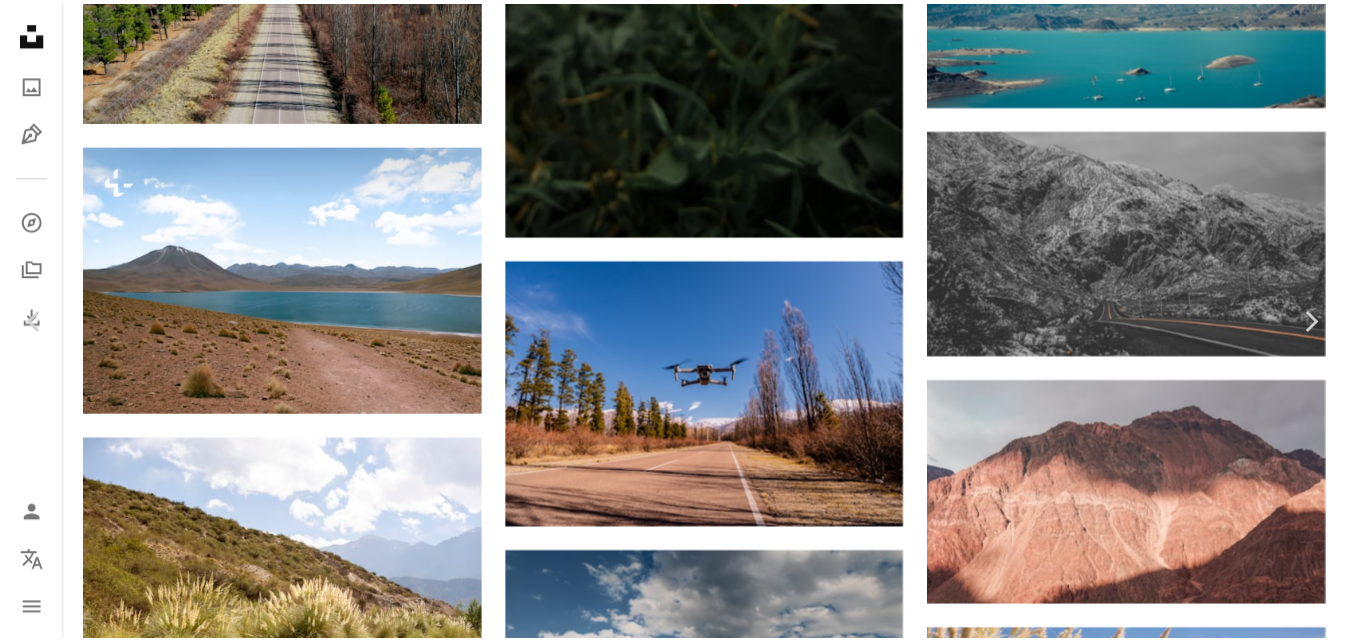 scroll, scrollTop: 0, scrollLeft: 0, axis: both 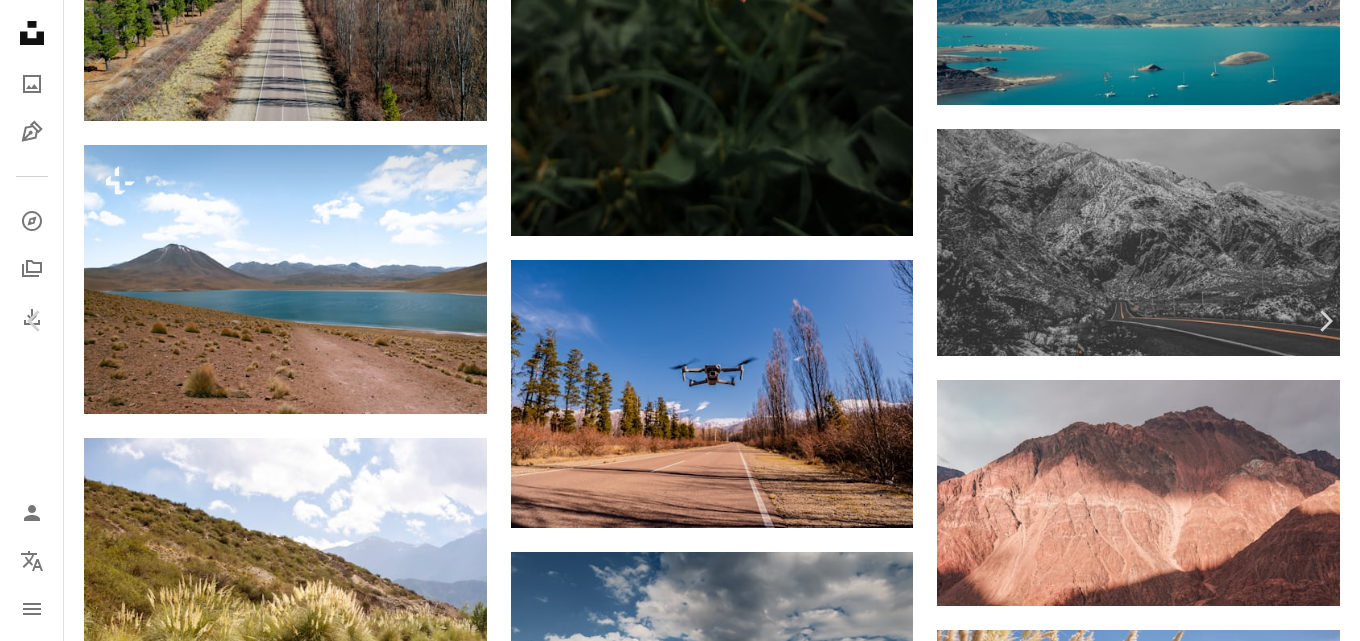 click on "An X shape" at bounding box center [20, 20] 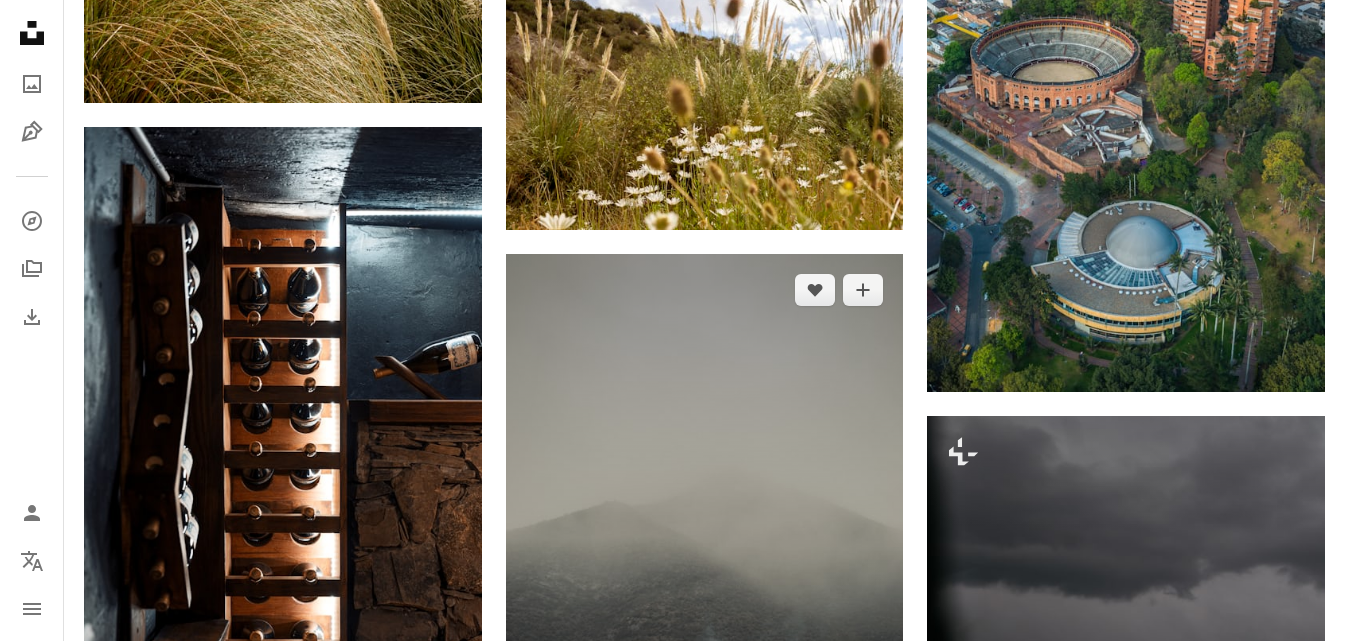 scroll, scrollTop: 19738, scrollLeft: 0, axis: vertical 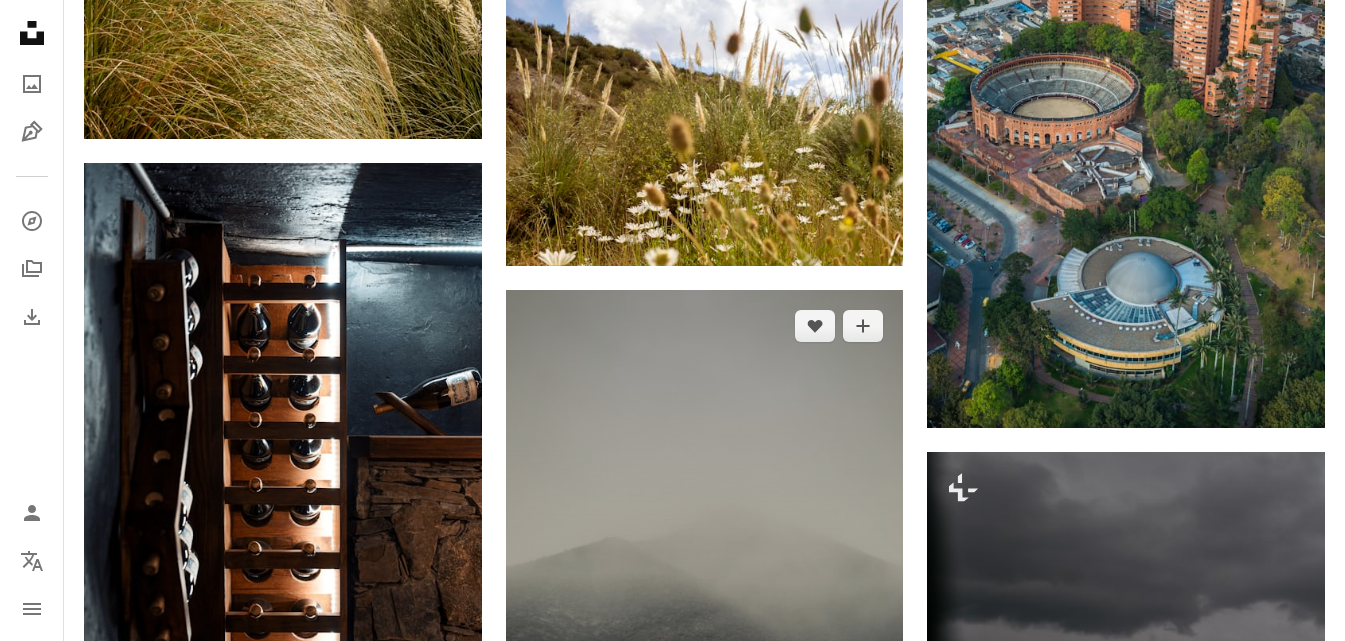 click at bounding box center [705, 588] 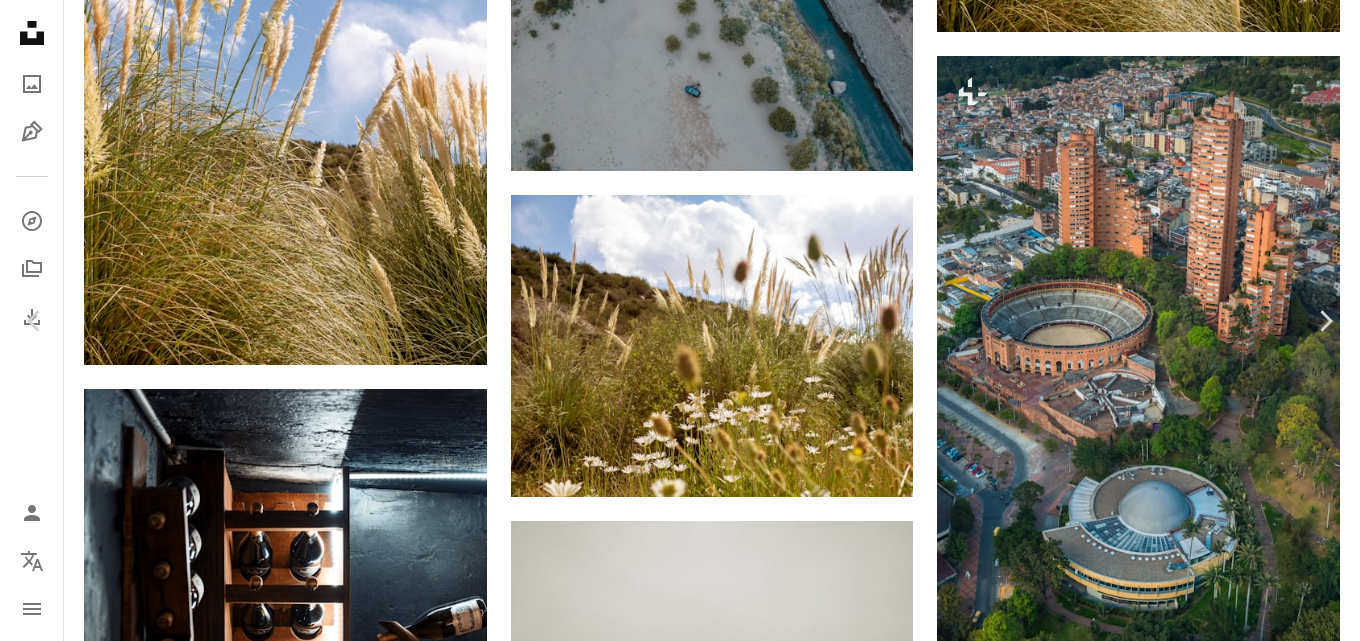 click on "An X shape" at bounding box center (20, 20) 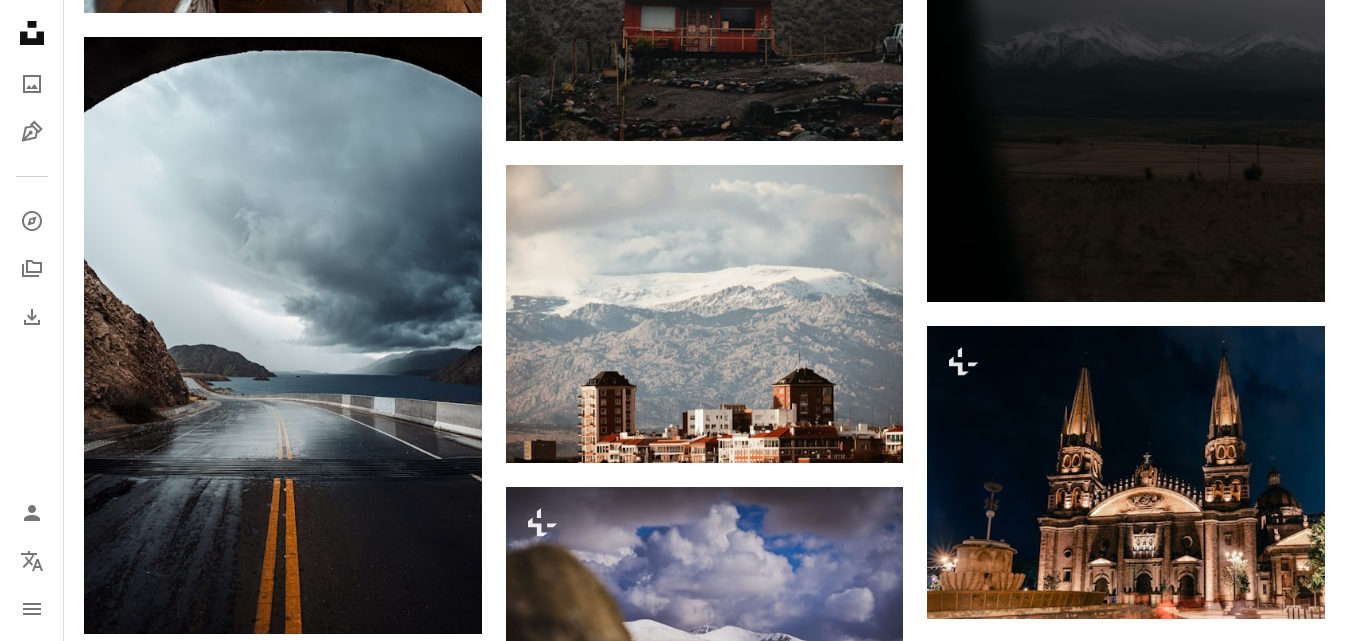 scroll, scrollTop: 20438, scrollLeft: 0, axis: vertical 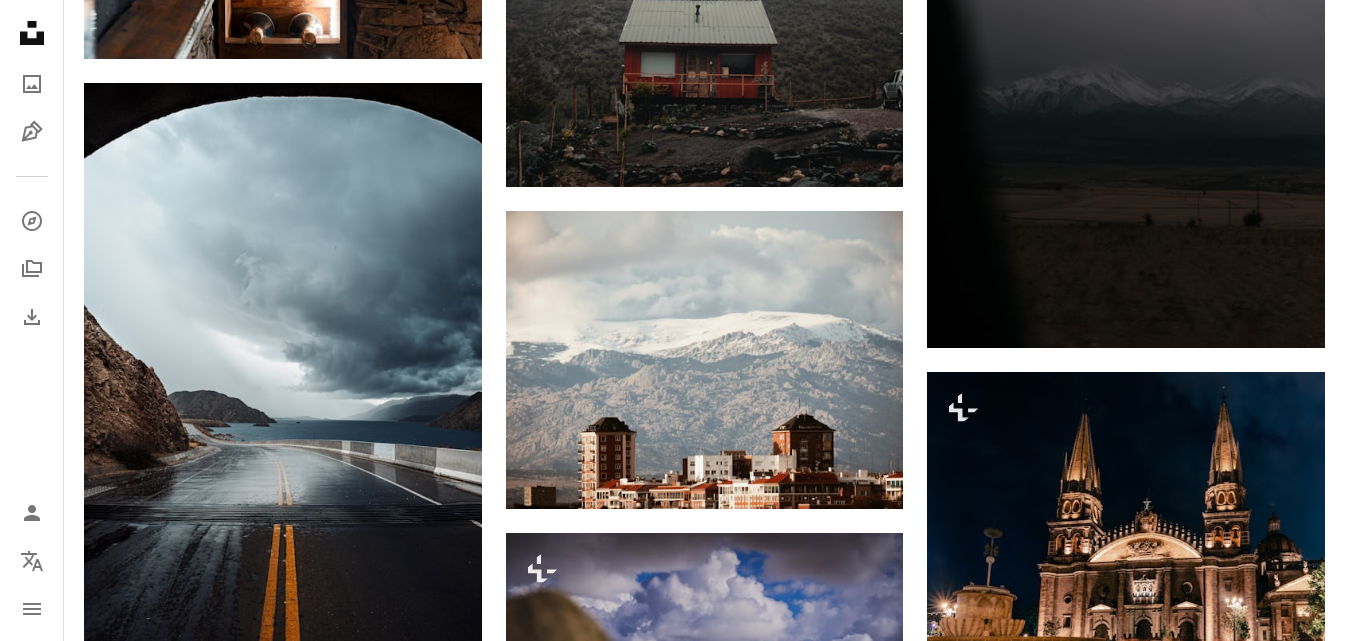click at bounding box center [1126, 1846] 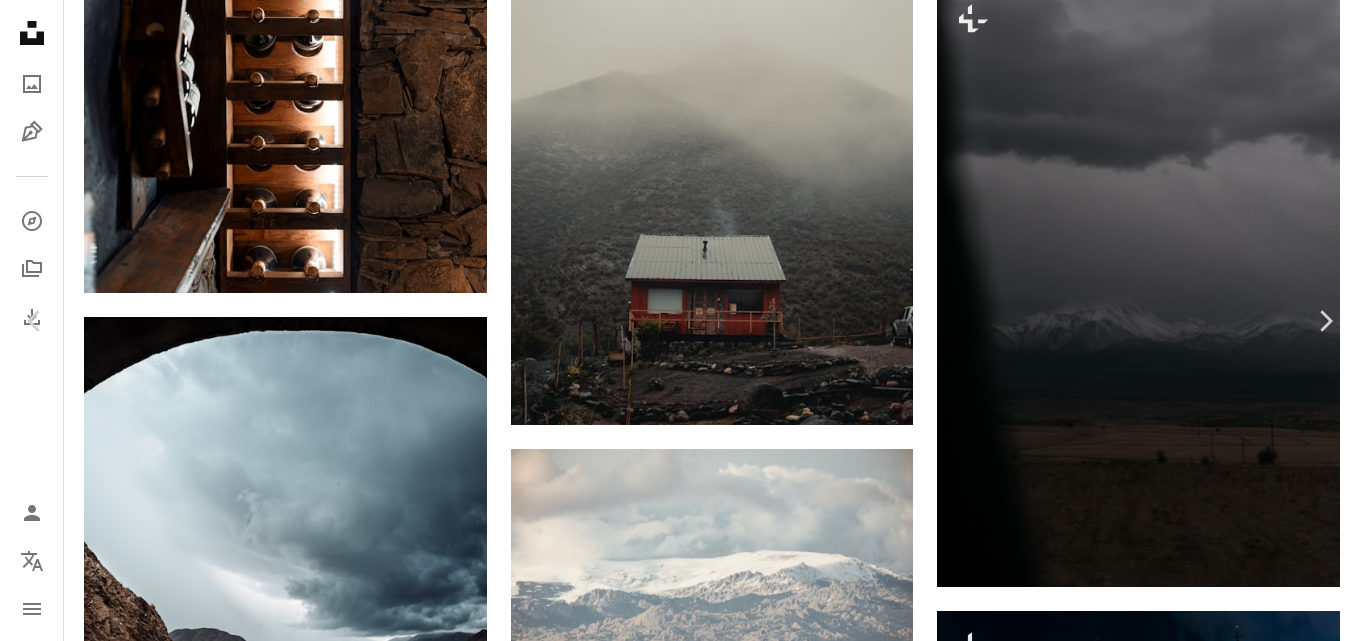 click on "Chevron down" 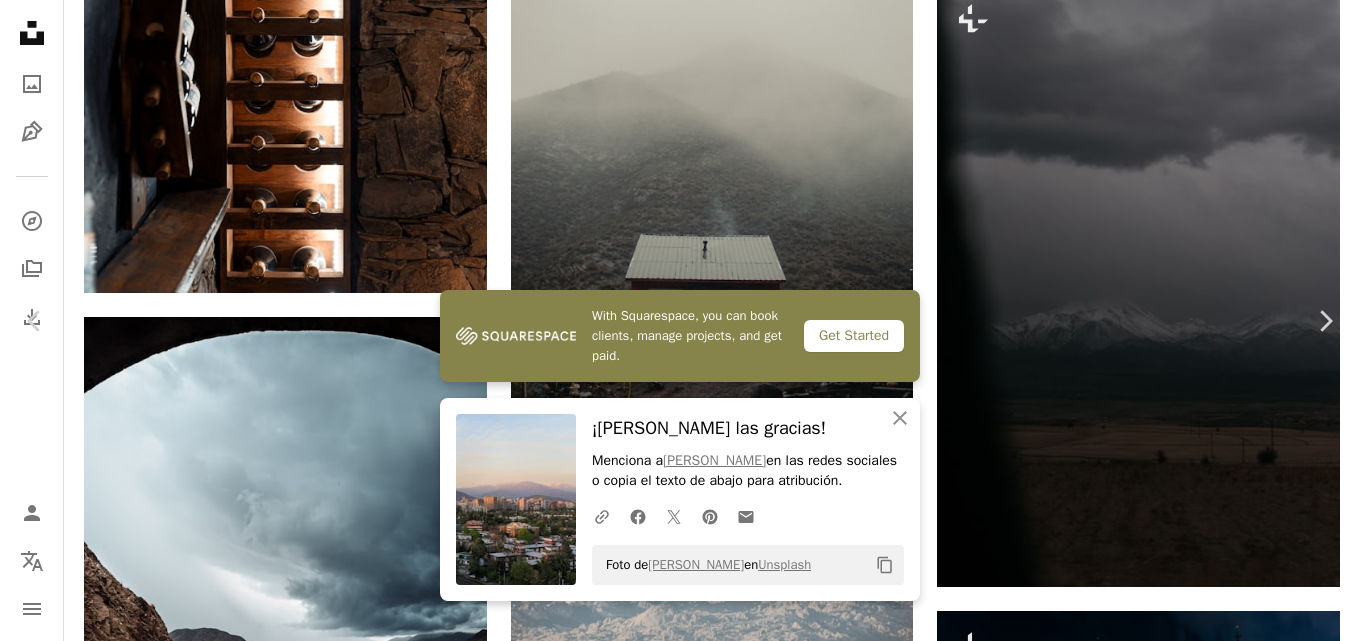 click on "An X shape" at bounding box center (20, 20) 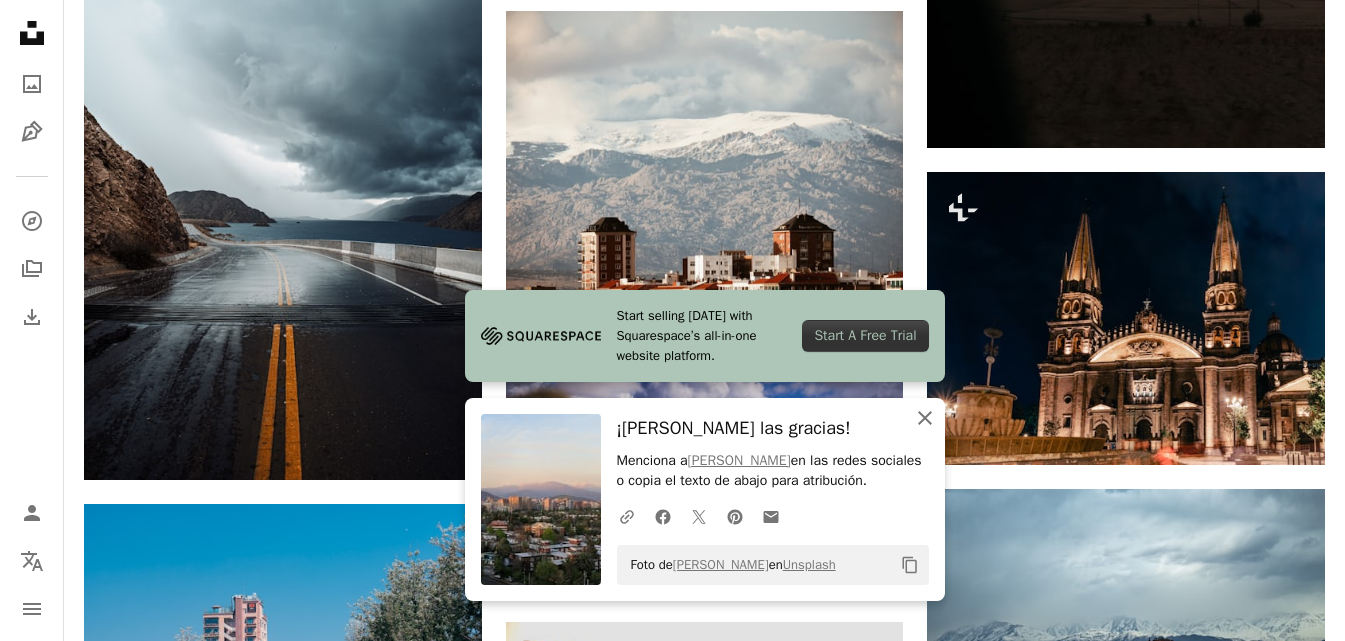 click on "An X shape" 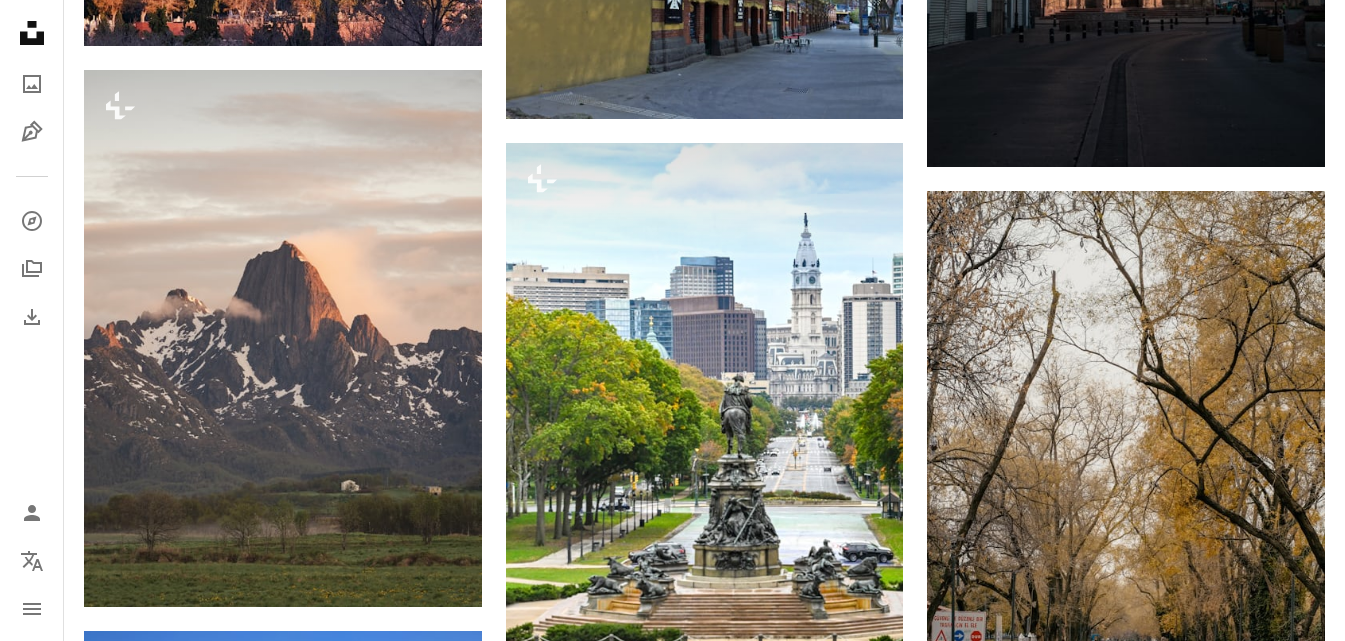 scroll, scrollTop: 22938, scrollLeft: 0, axis: vertical 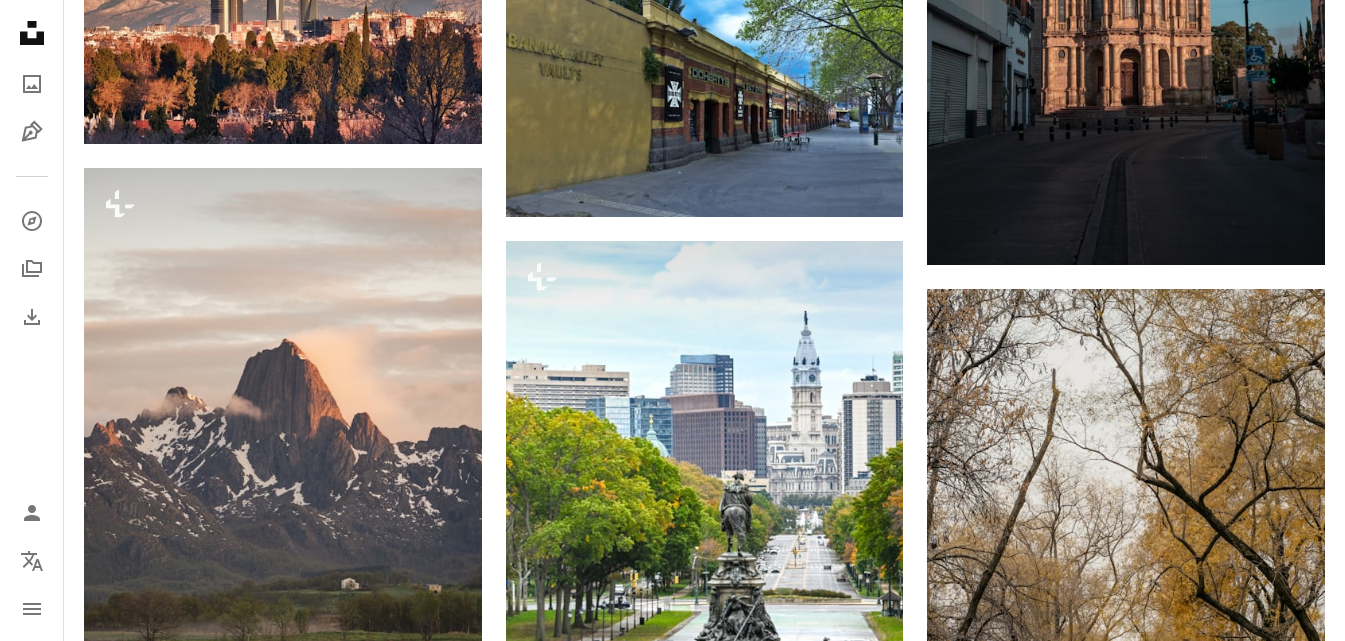 click at bounding box center (1126, 1761) 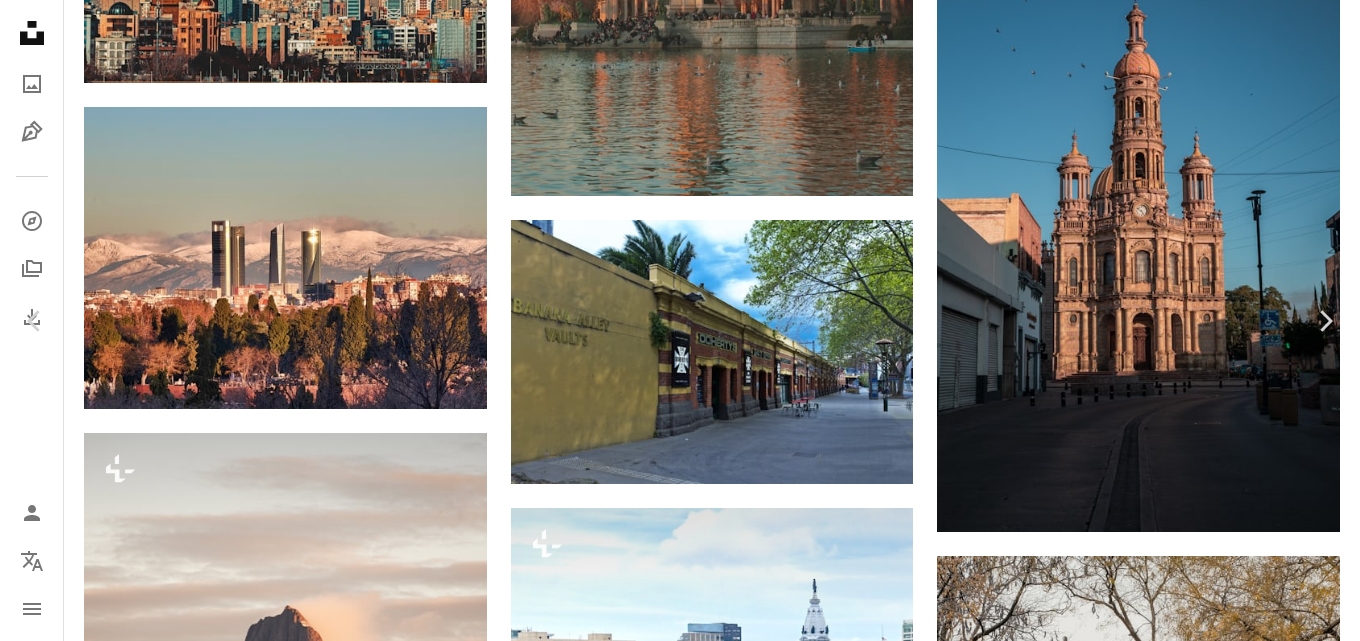 click on "Chevron down" 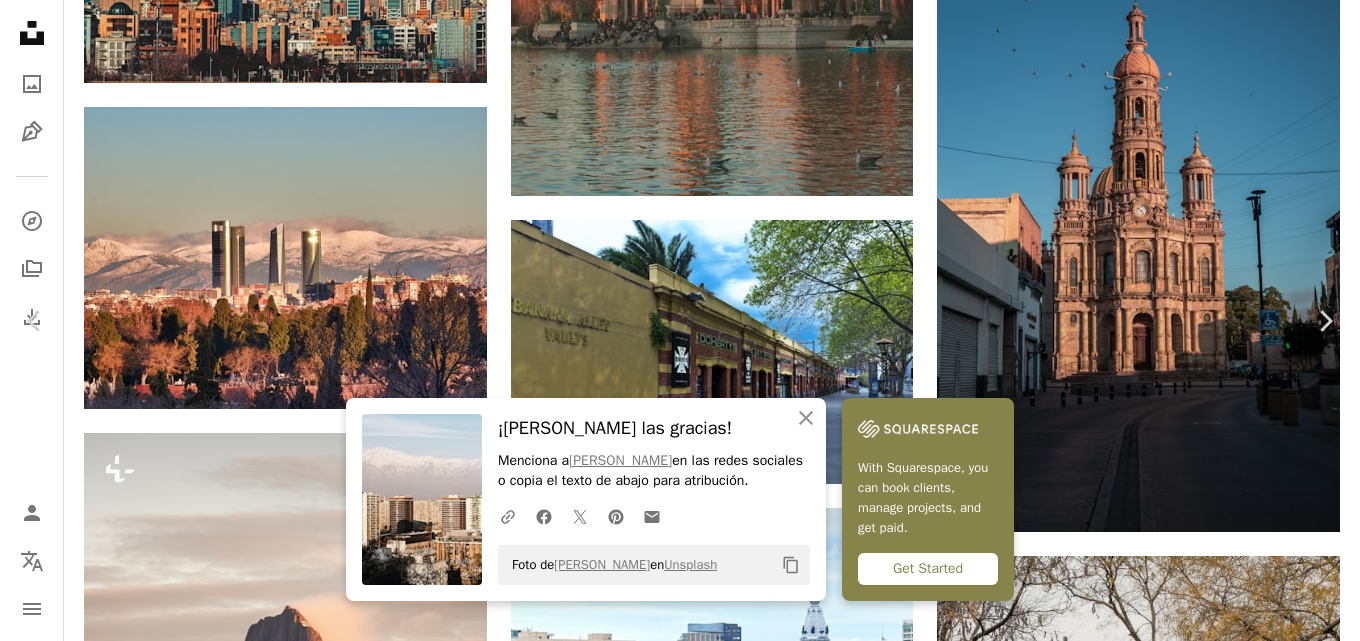 click on "An X shape" at bounding box center [20, 20] 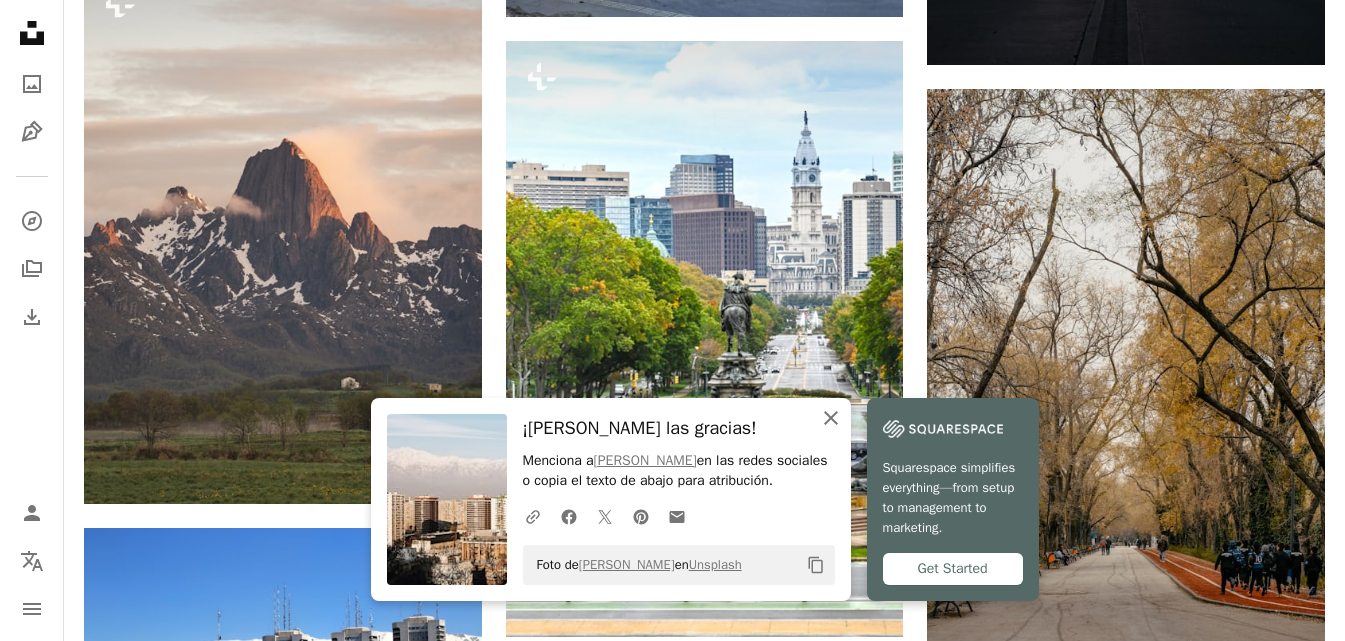 click on "An X shape" 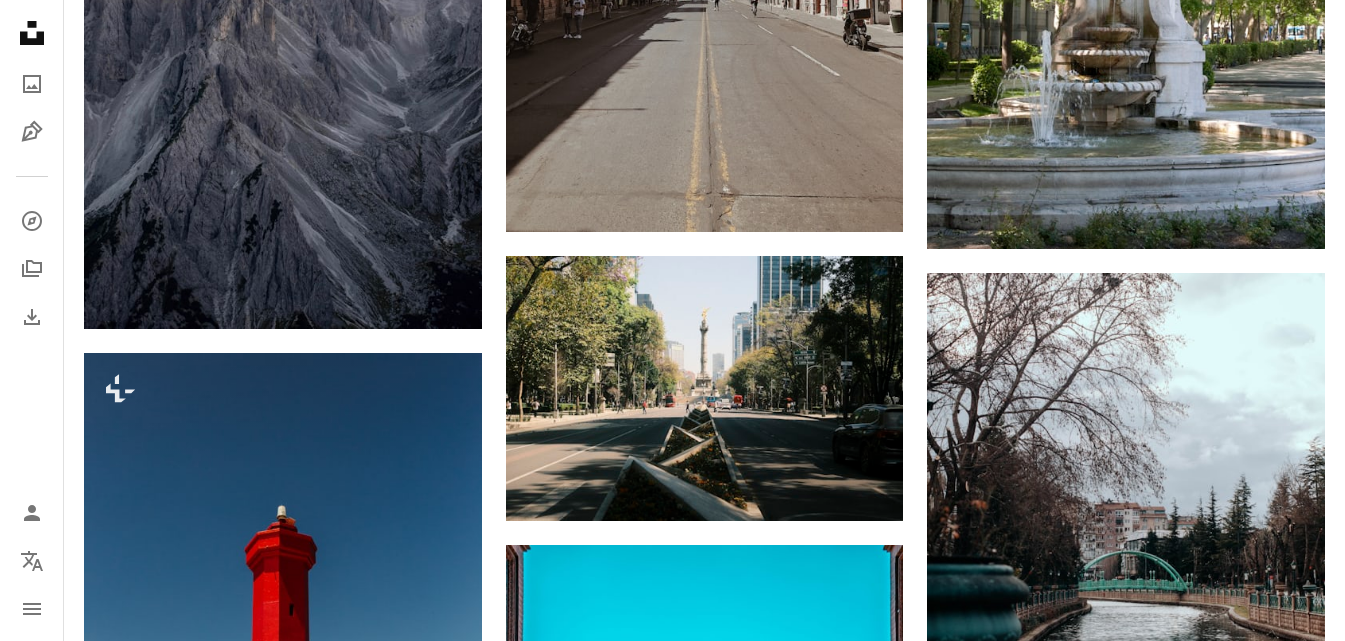 scroll, scrollTop: 26438, scrollLeft: 0, axis: vertical 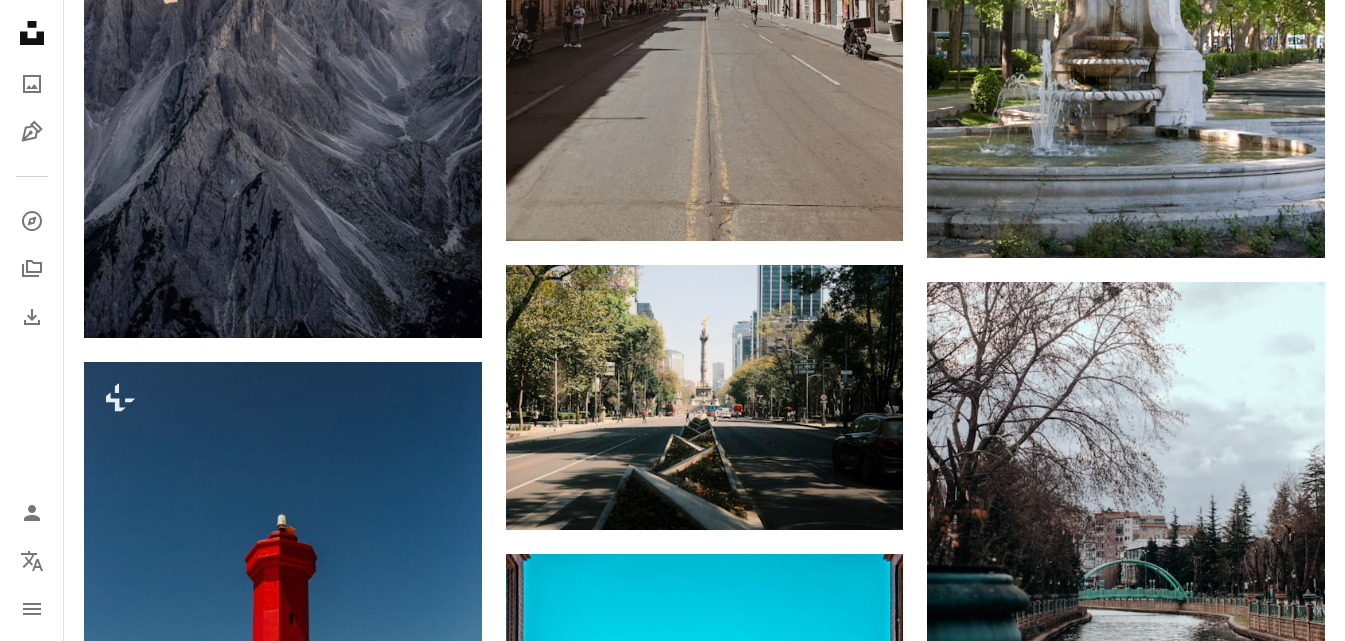 click at bounding box center [283, 1124] 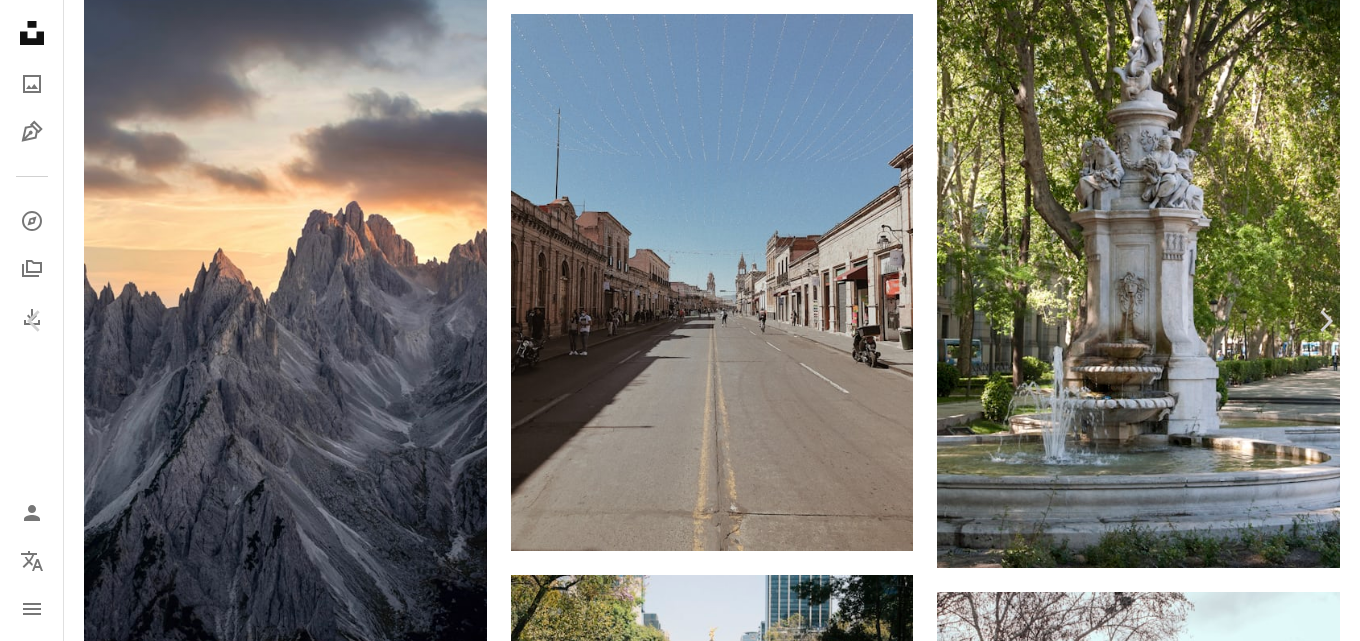 click on "An X shape" at bounding box center [20, 20] 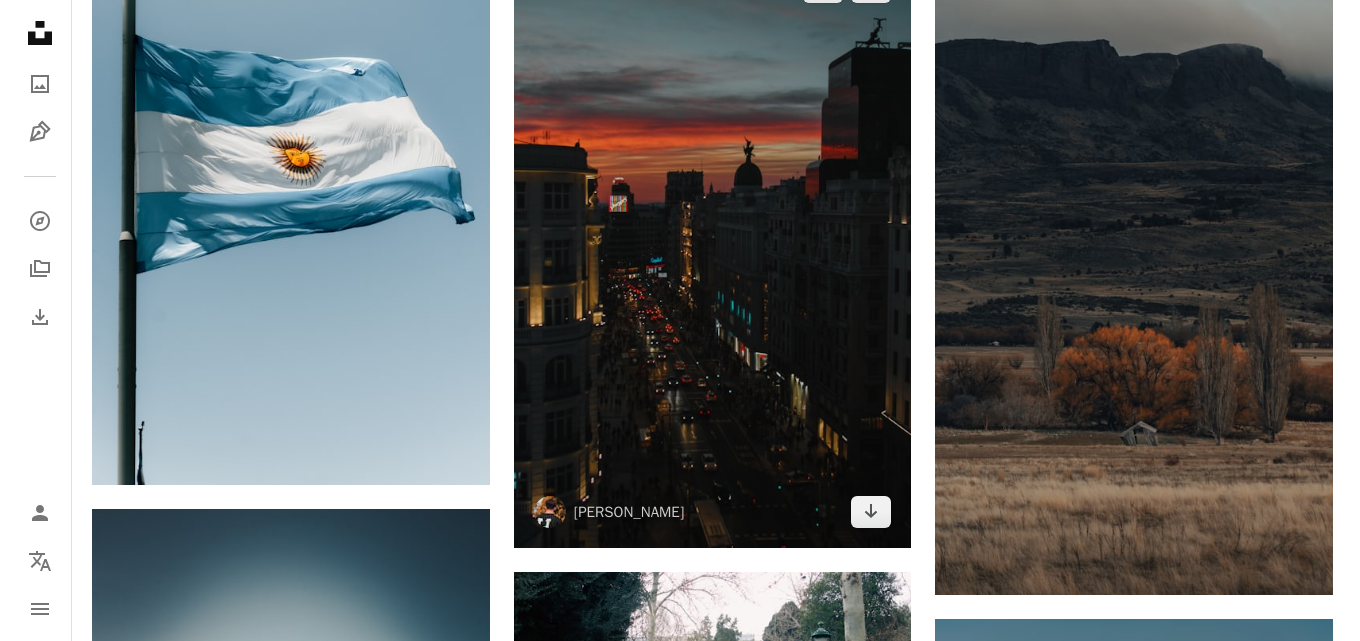 scroll, scrollTop: 27738, scrollLeft: 0, axis: vertical 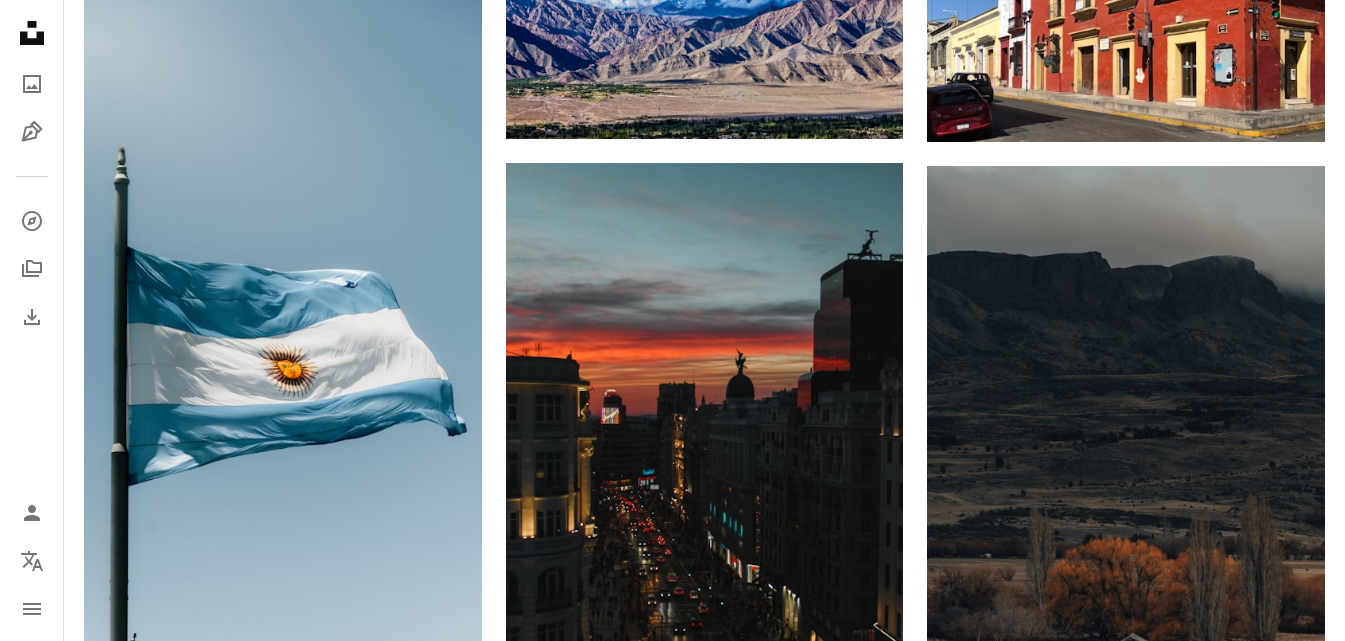 click at bounding box center [283, 1019] 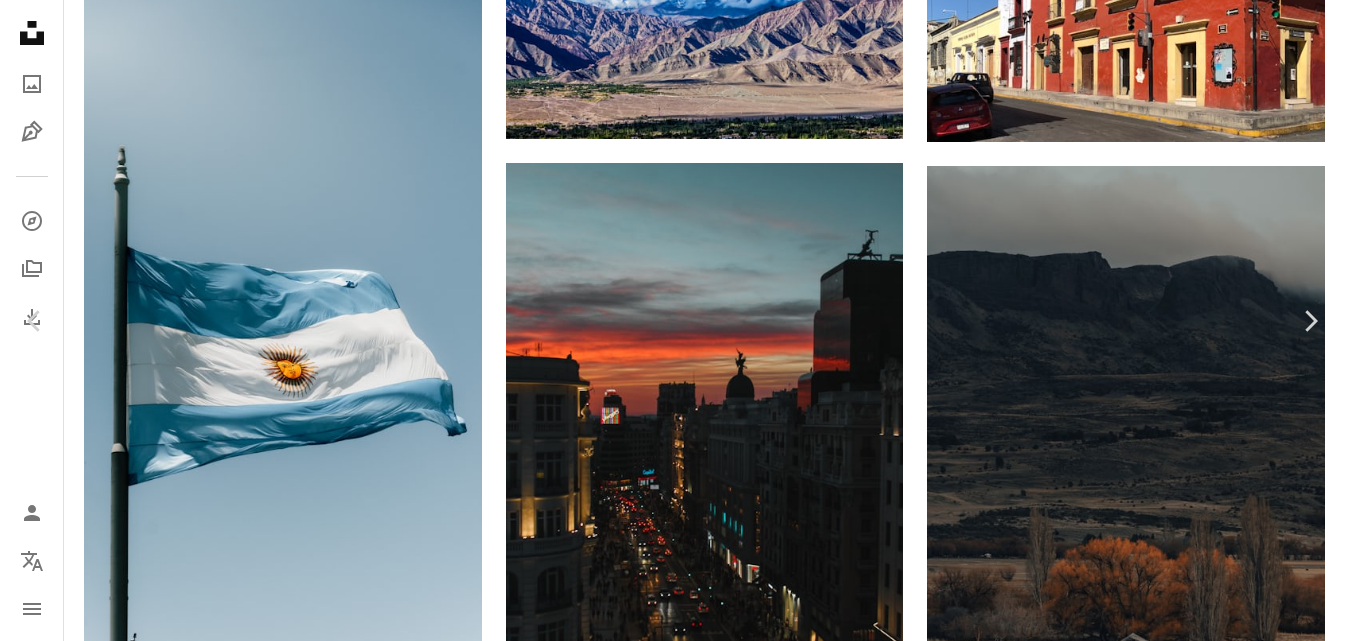 click on "Chevron down" 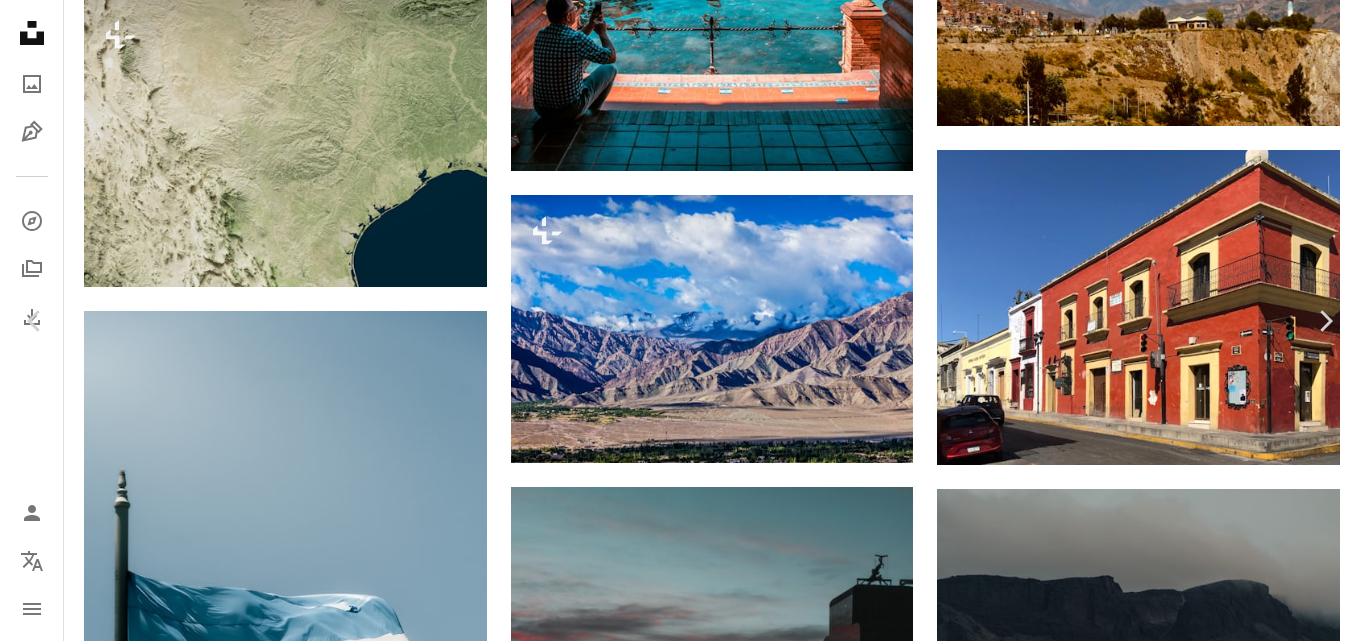 click on "( 4000 x 6000 )" at bounding box center (1181, 5128) 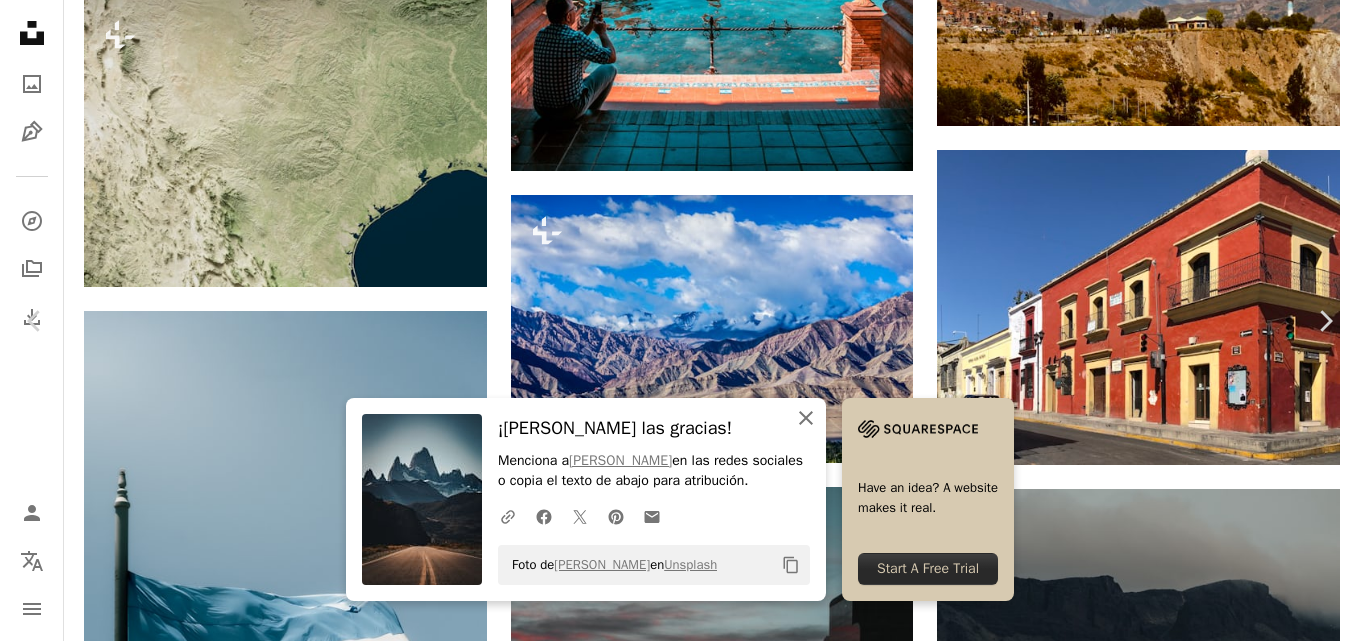 click on "An X shape" 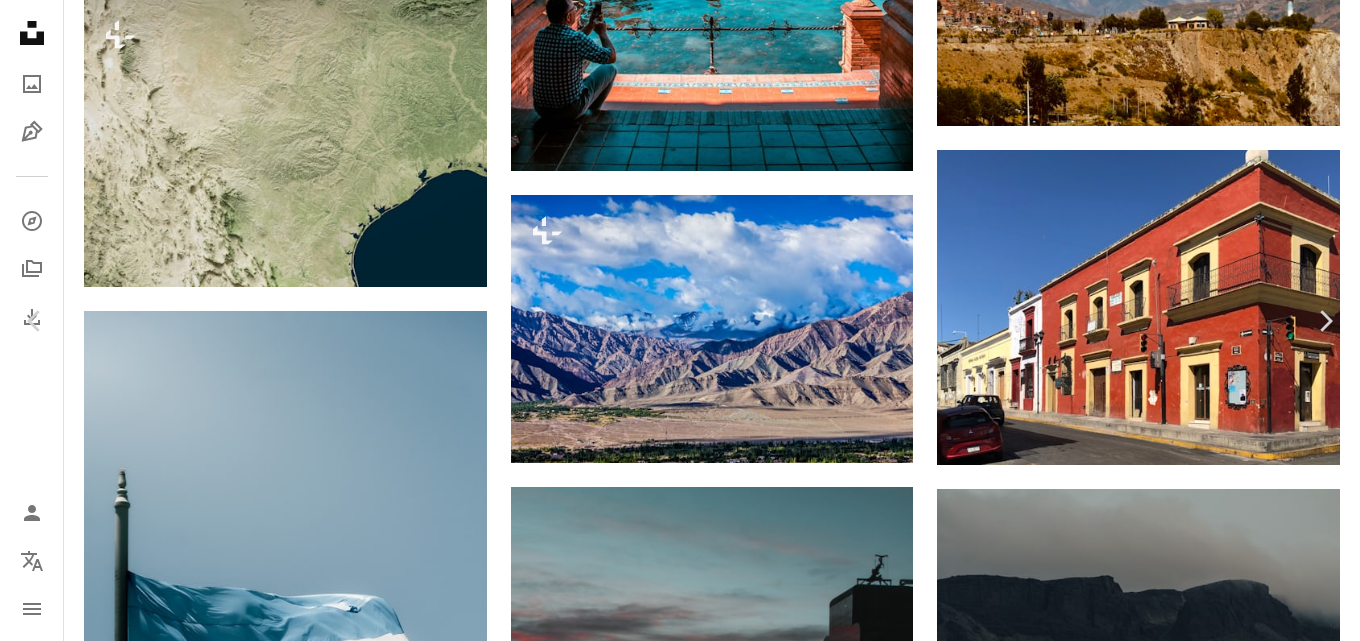 click on "An X shape" at bounding box center [20, 20] 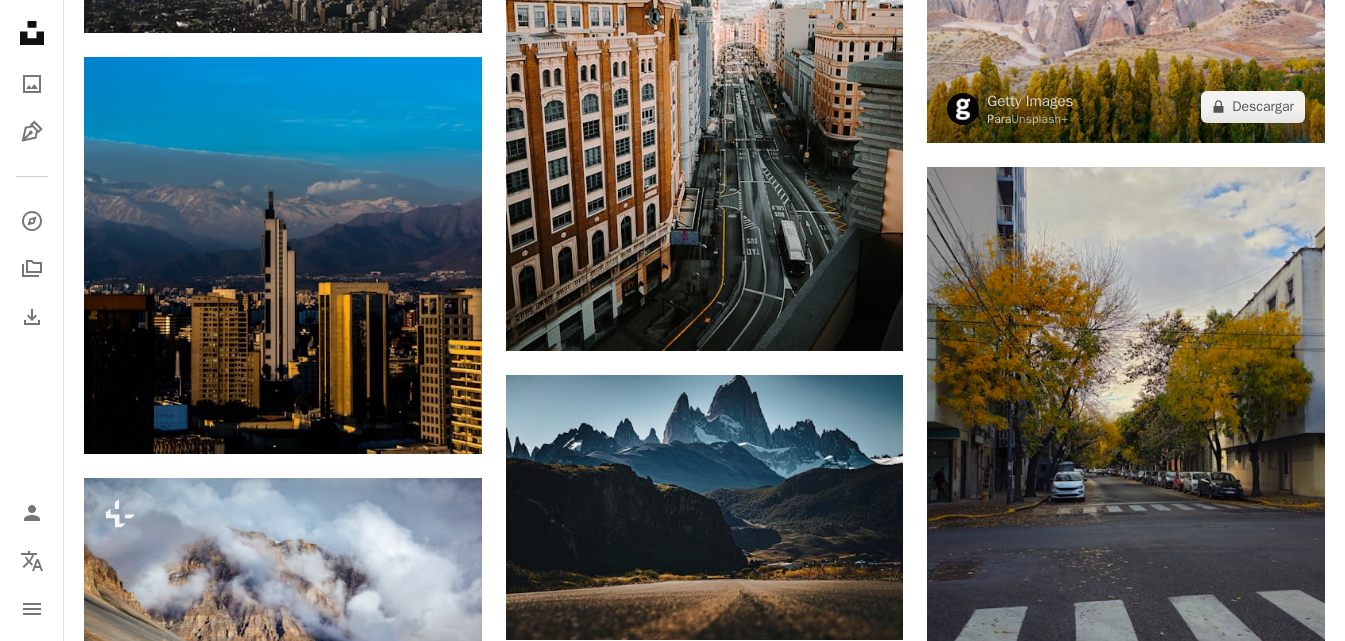 scroll, scrollTop: 29438, scrollLeft: 0, axis: vertical 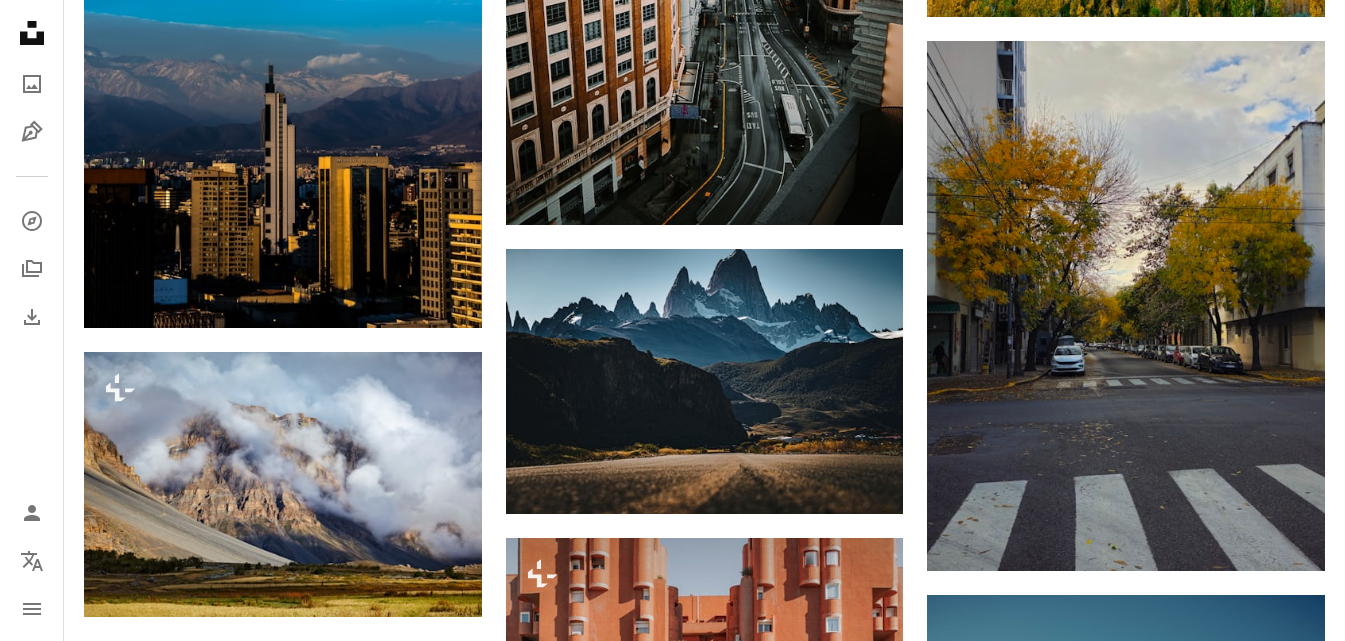 drag, startPoint x: 1101, startPoint y: 260, endPoint x: 1167, endPoint y: 238, distance: 69.57011 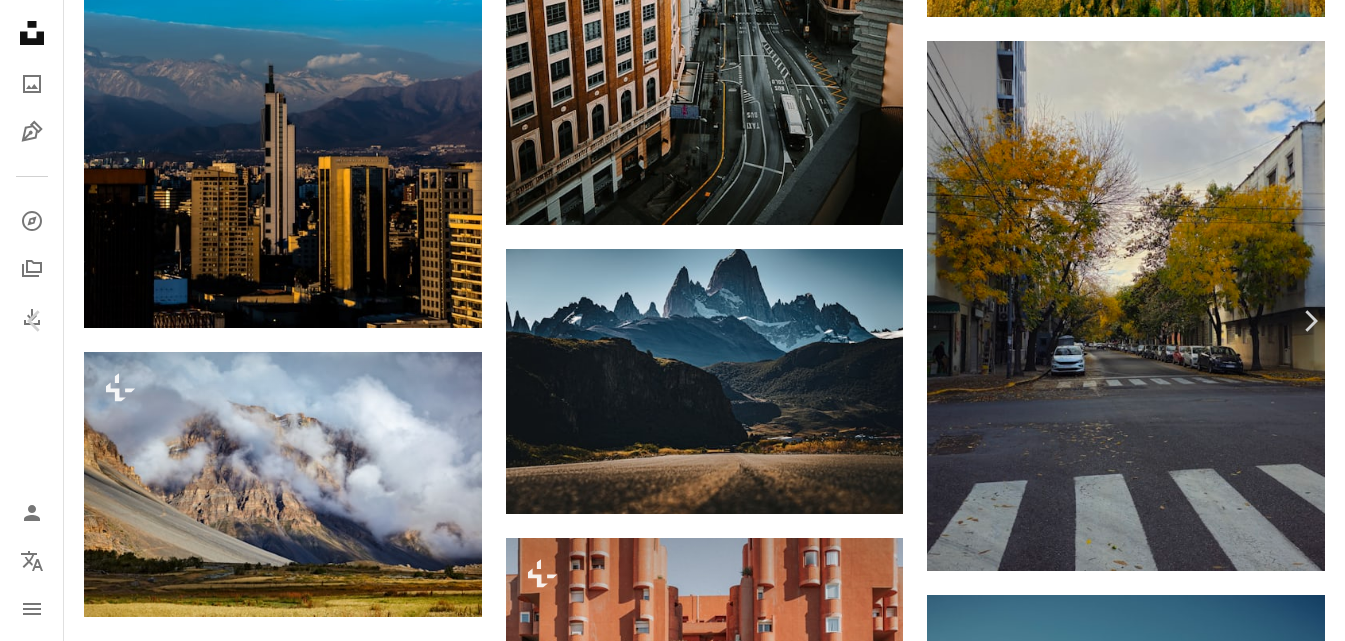 click on "Chevron down" 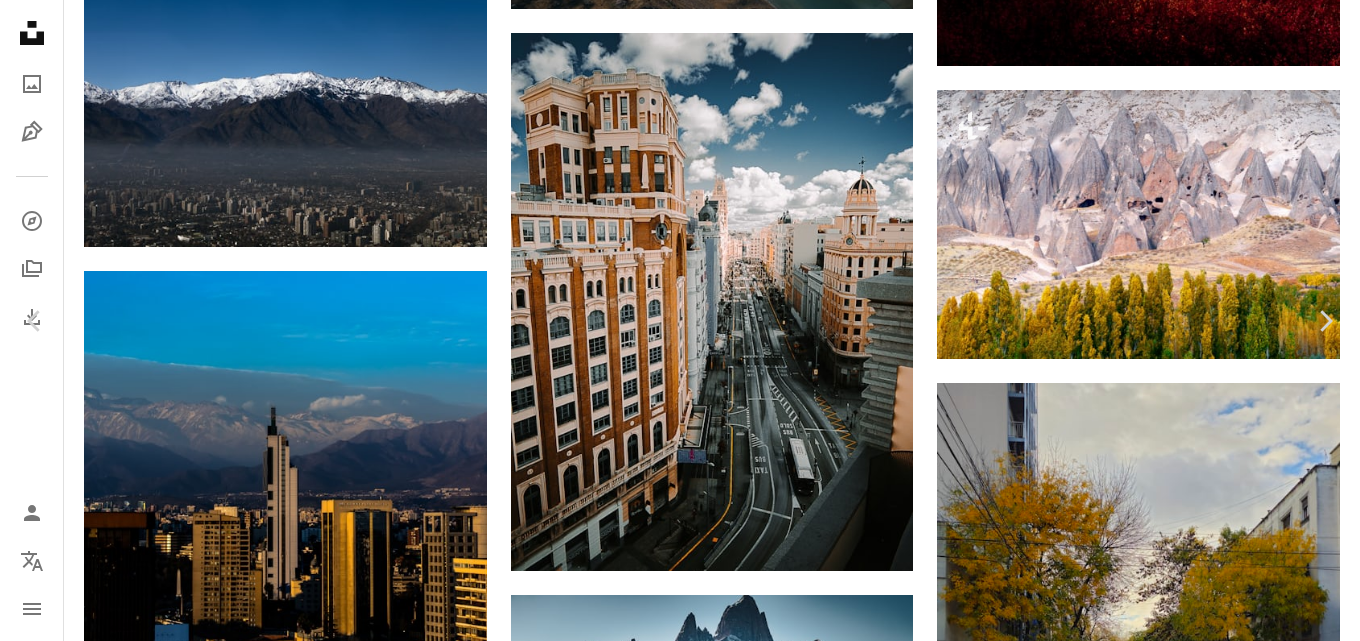 click on "( 4000 x 6000 )" at bounding box center [1181, 6672] 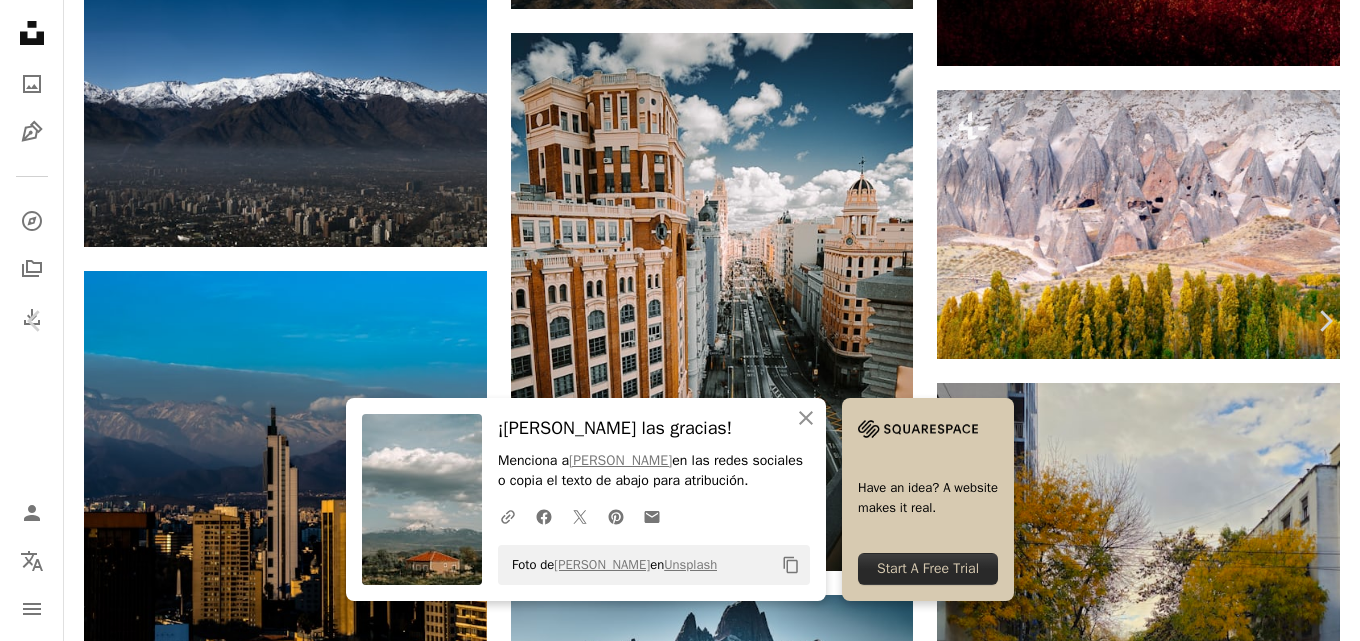 click on "An X shape" at bounding box center (20, 20) 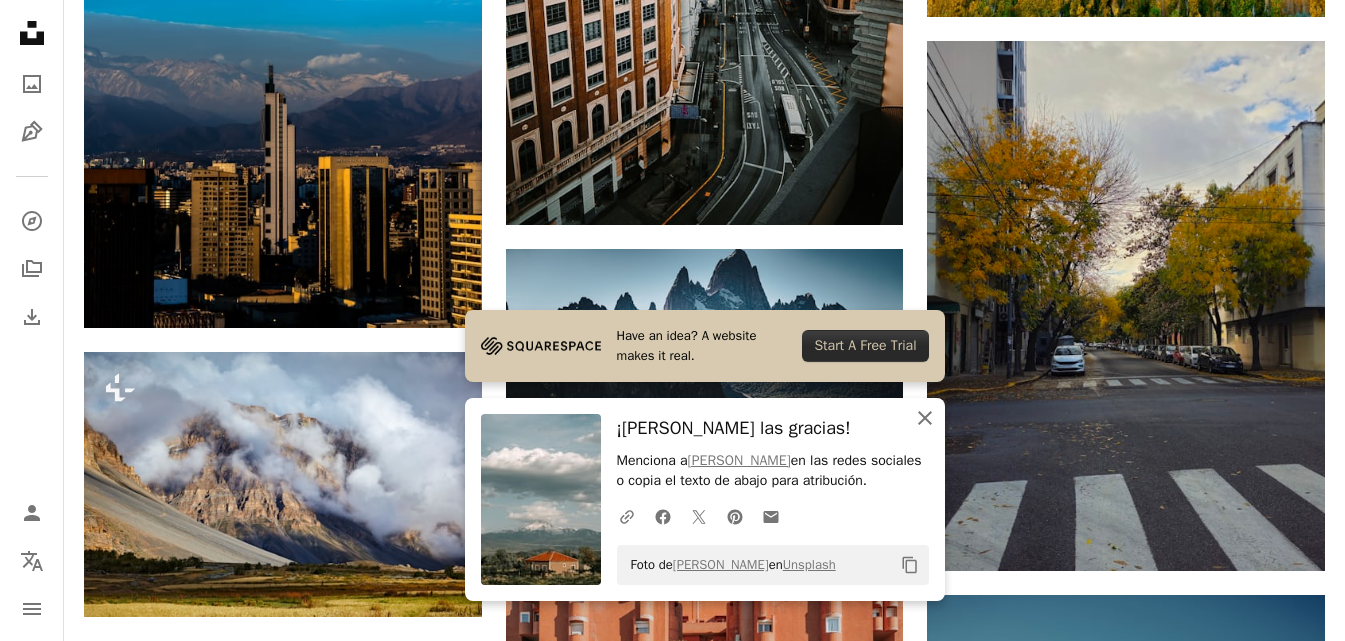 click on "An X shape Cerrar" at bounding box center (925, 418) 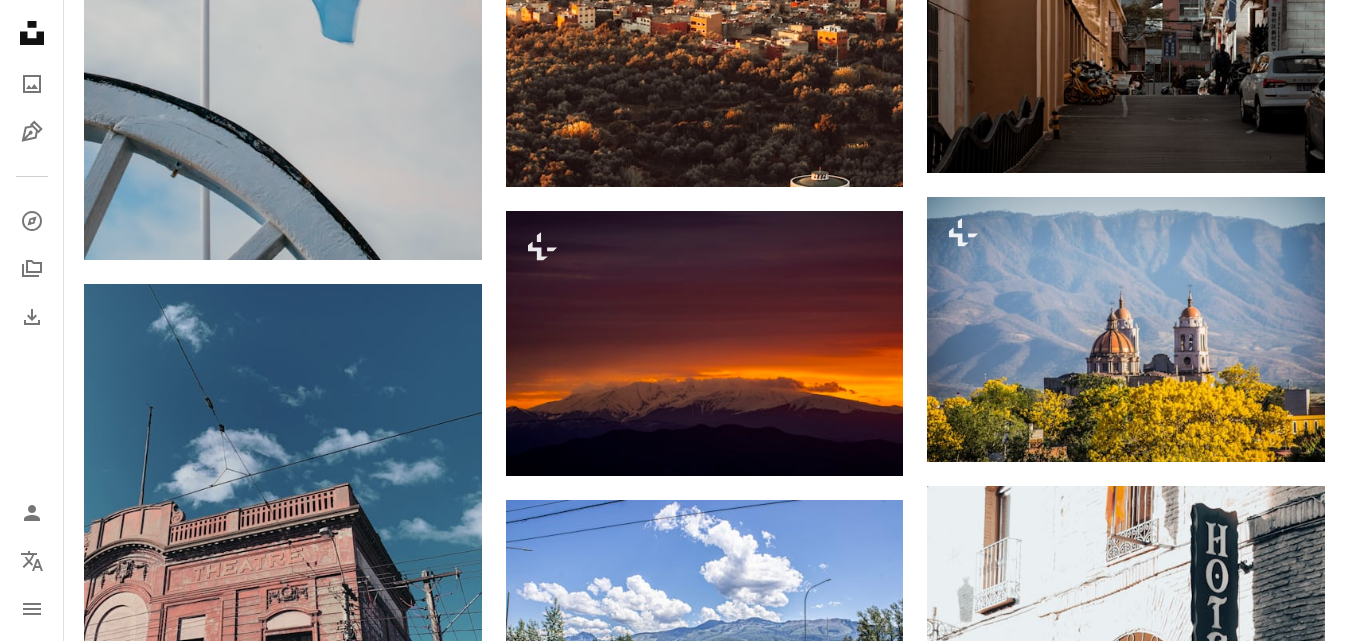 scroll, scrollTop: 37638, scrollLeft: 0, axis: vertical 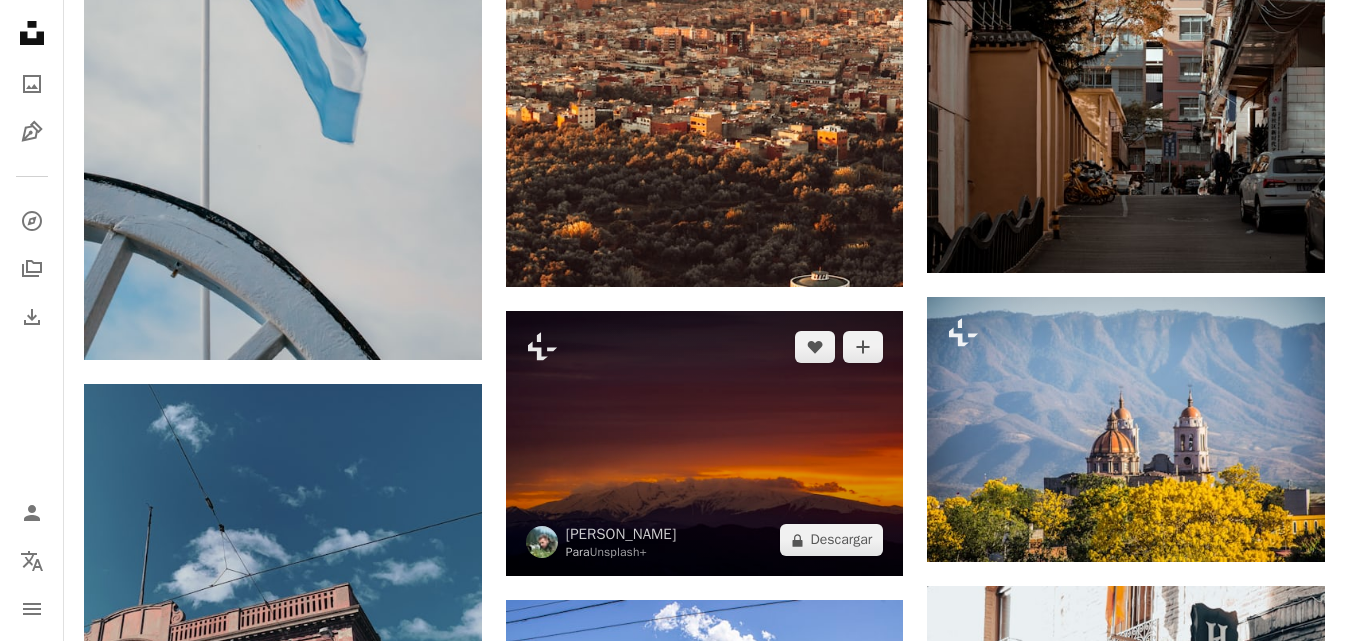 click at bounding box center (705, 443) 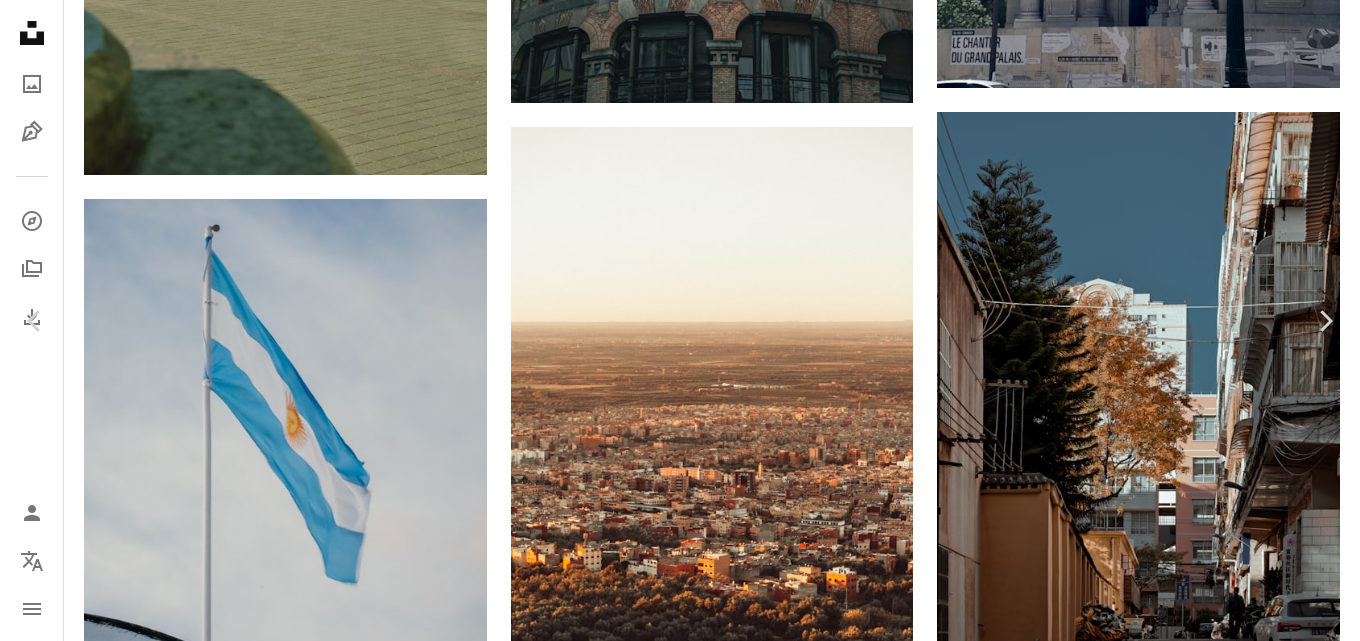 click on "An X shape" at bounding box center (20, 20) 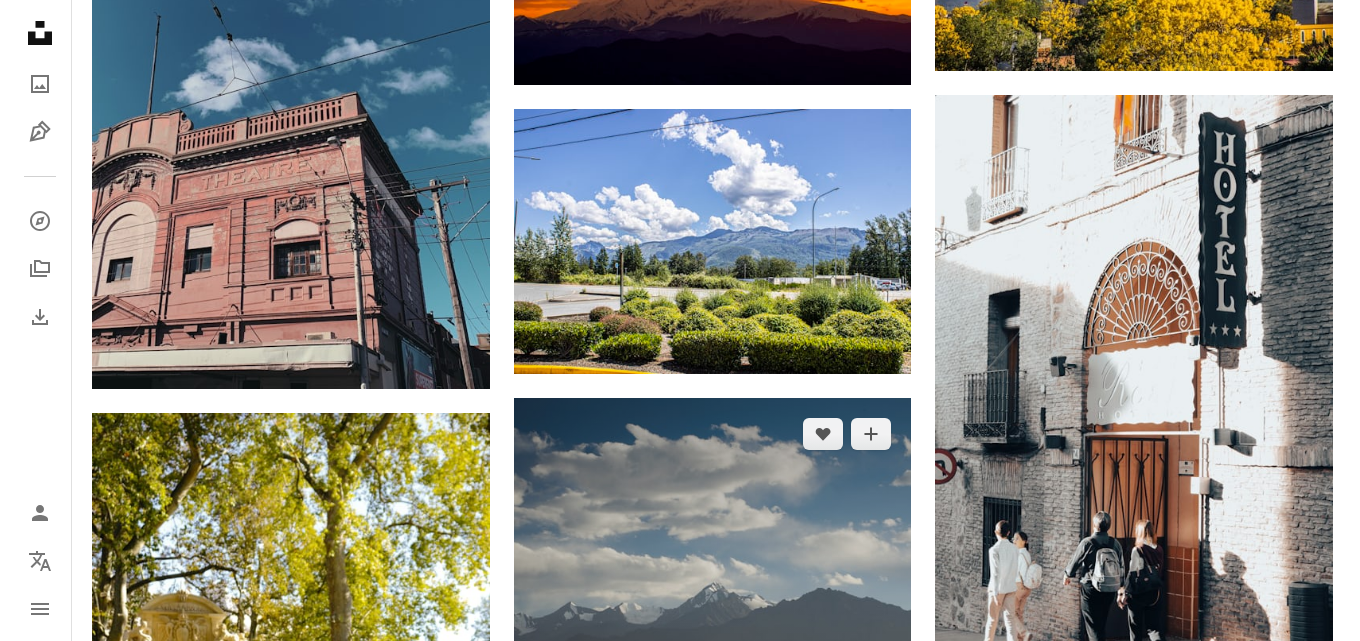 scroll, scrollTop: 38238, scrollLeft: 0, axis: vertical 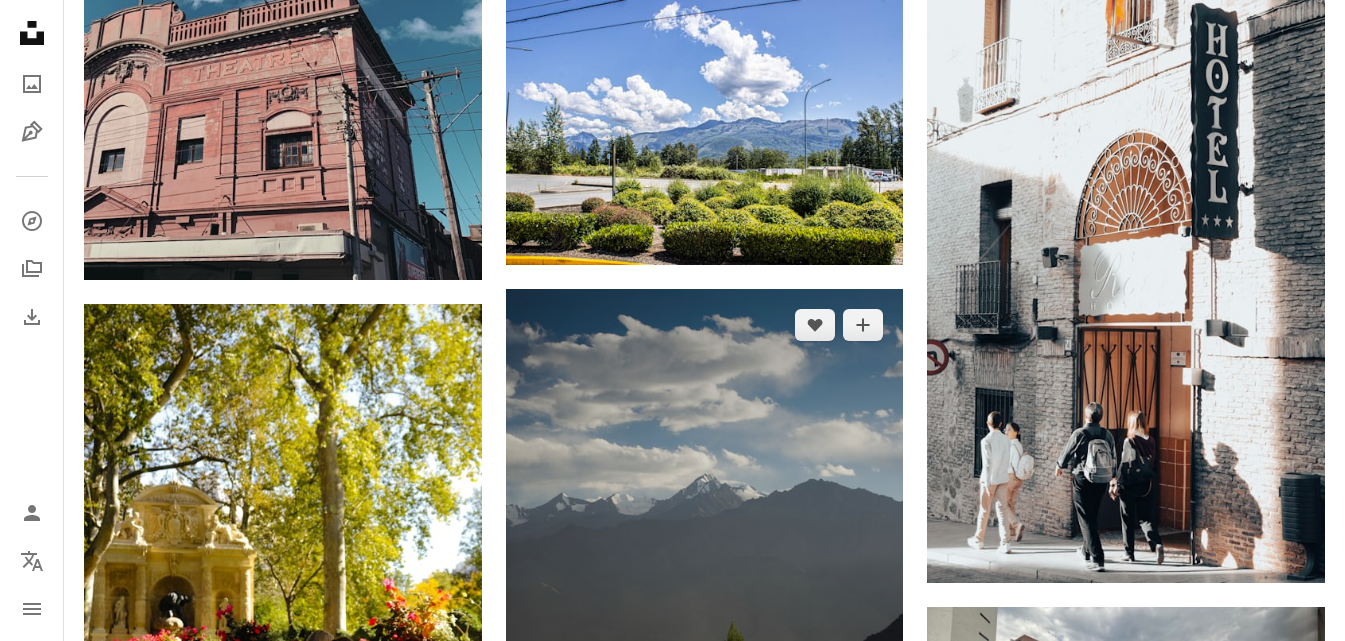 click at bounding box center [705, 537] 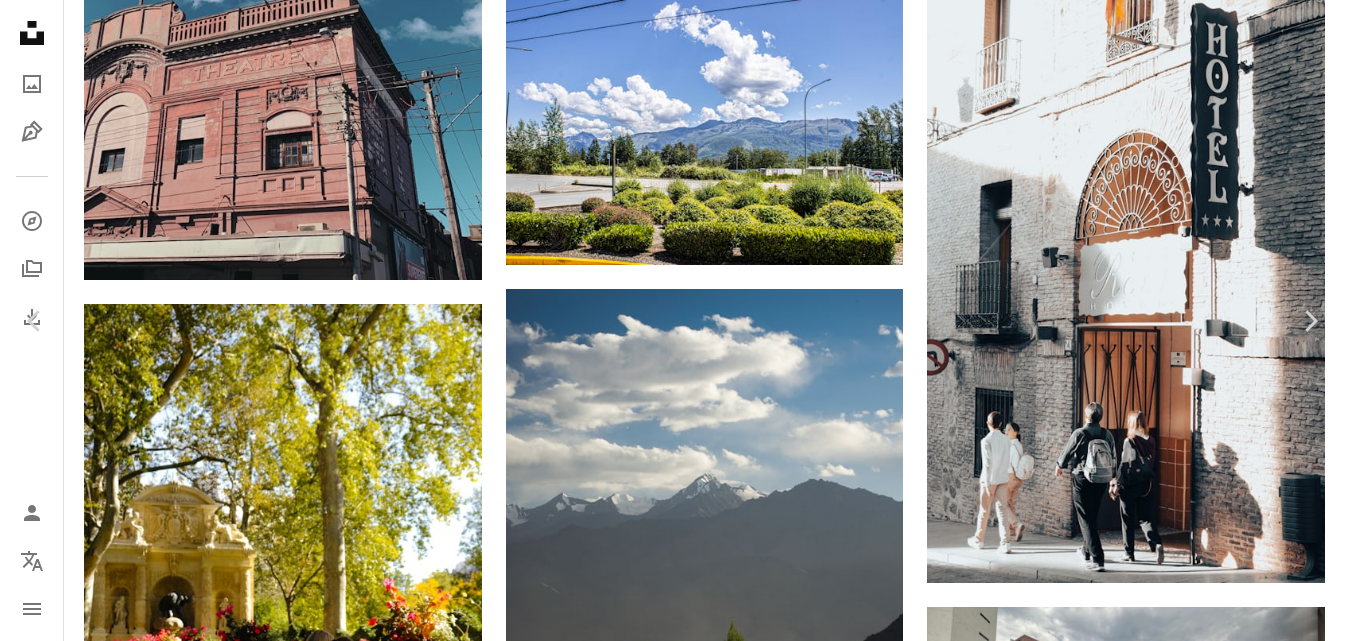 click on "Chevron down" 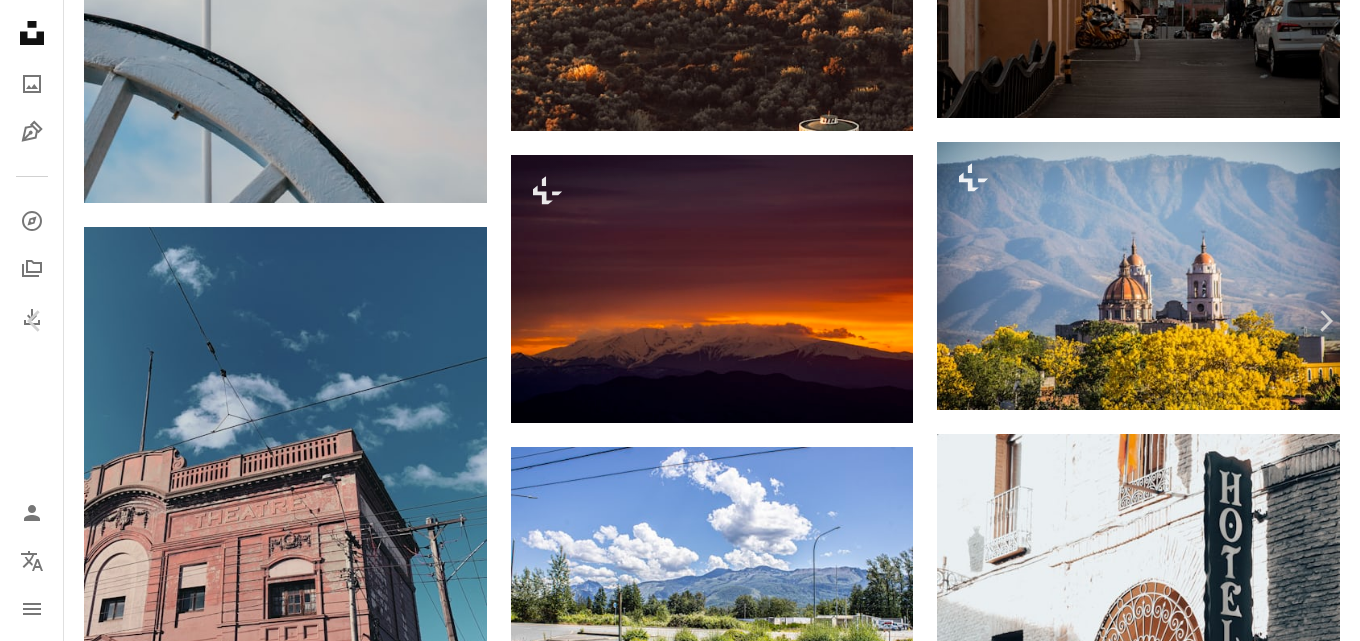 click on "( 3267 x 4084 )" at bounding box center (1181, 4472) 